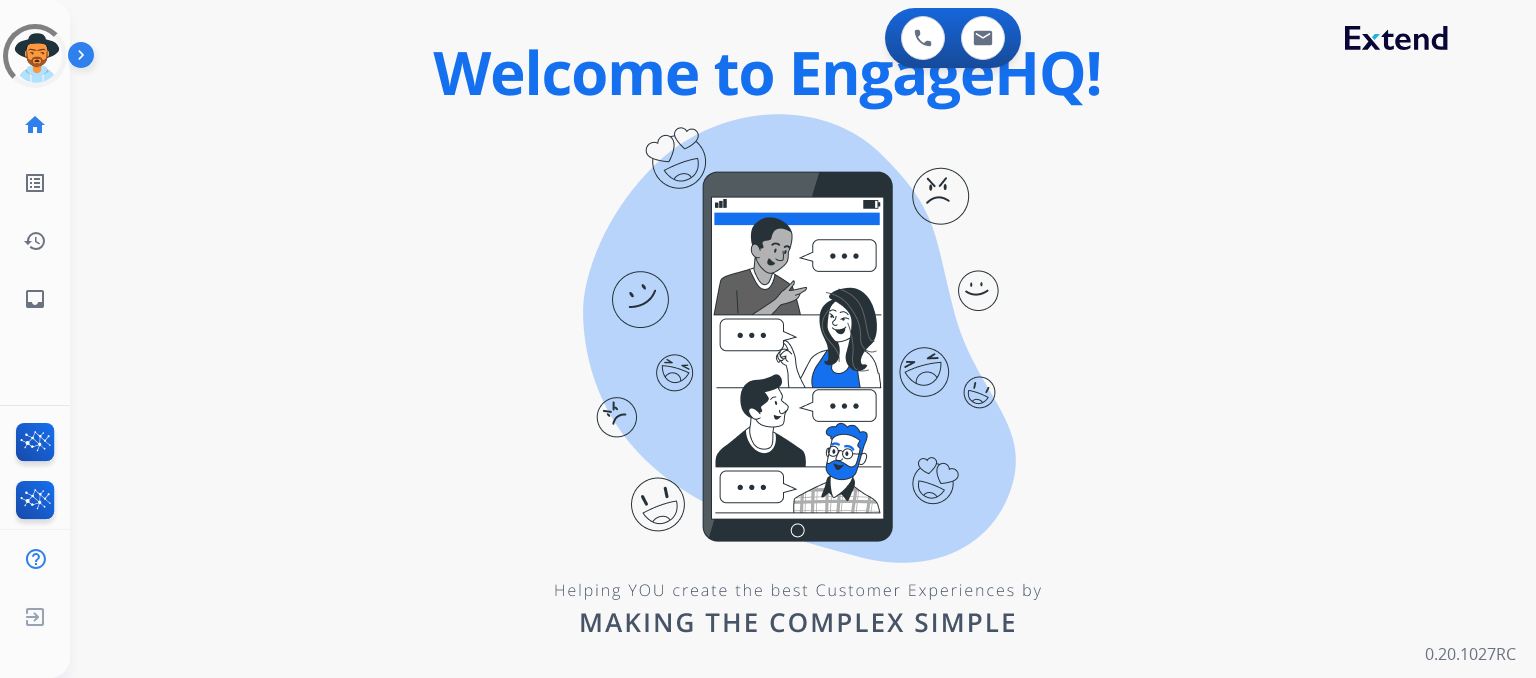 scroll, scrollTop: 0, scrollLeft: 0, axis: both 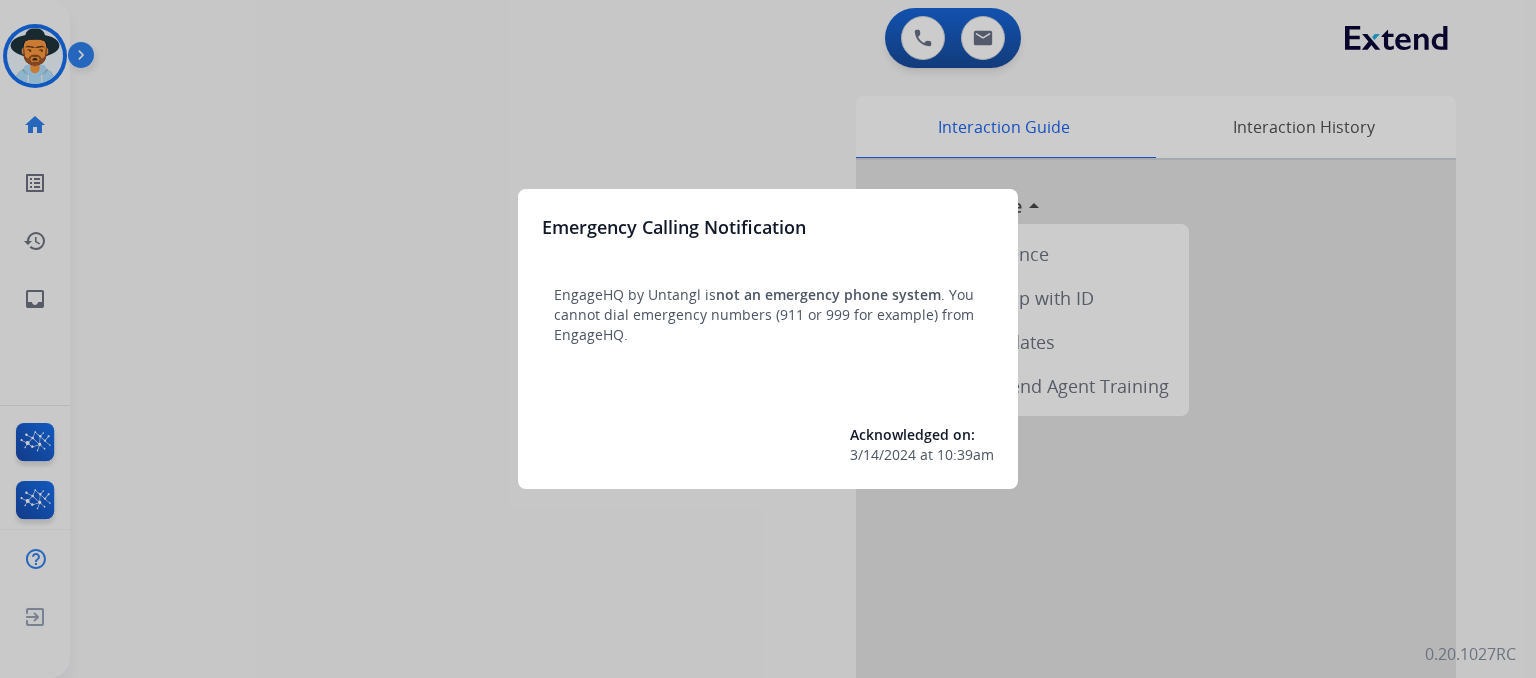 click at bounding box center [768, 339] 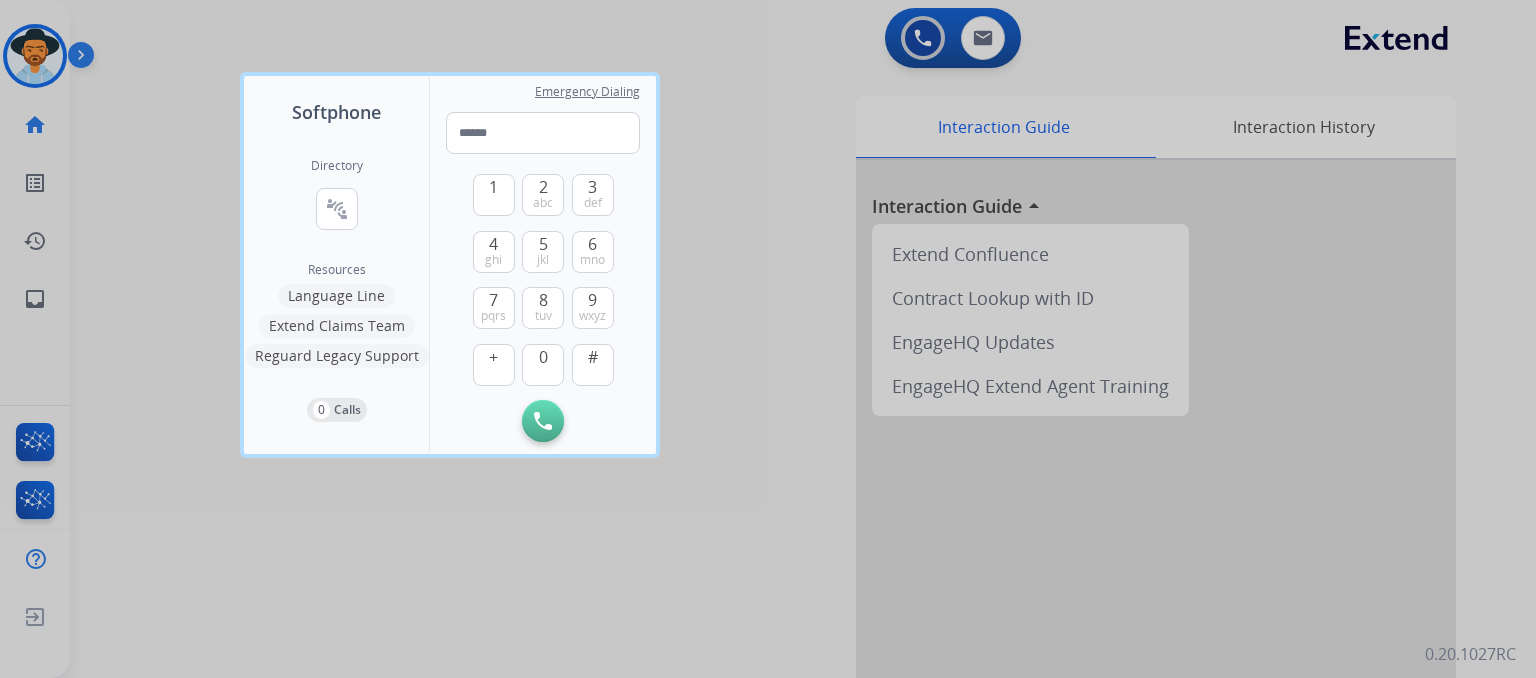 click at bounding box center [768, 339] 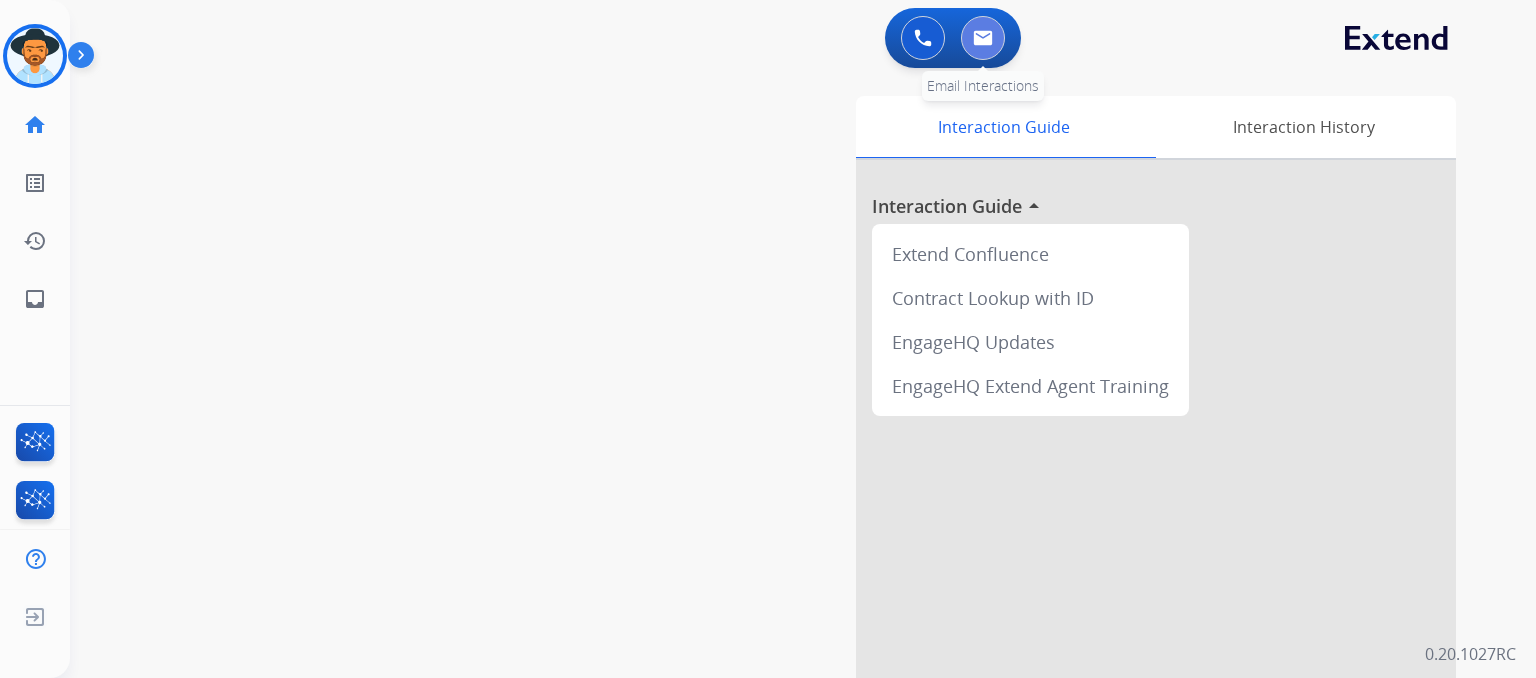 click at bounding box center [983, 38] 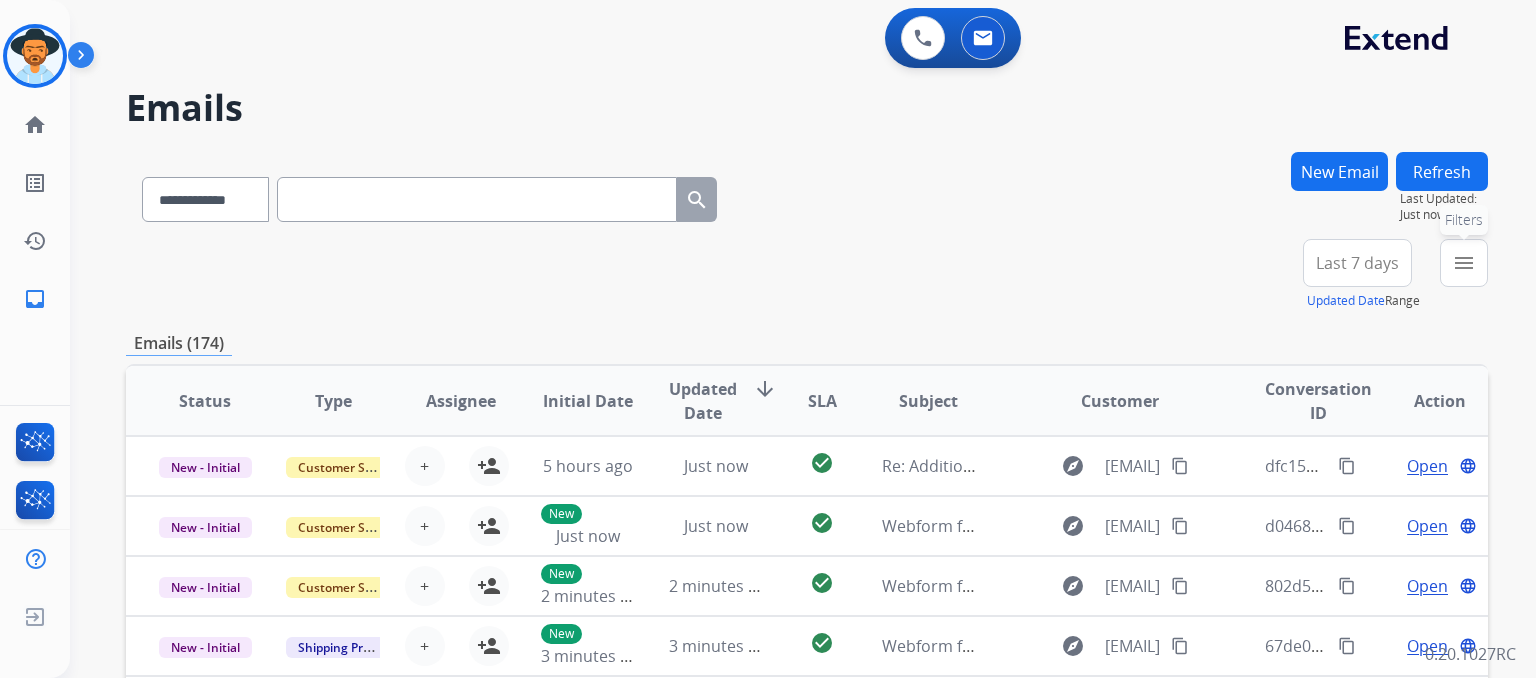 click on "menu  Filters" at bounding box center [1464, 263] 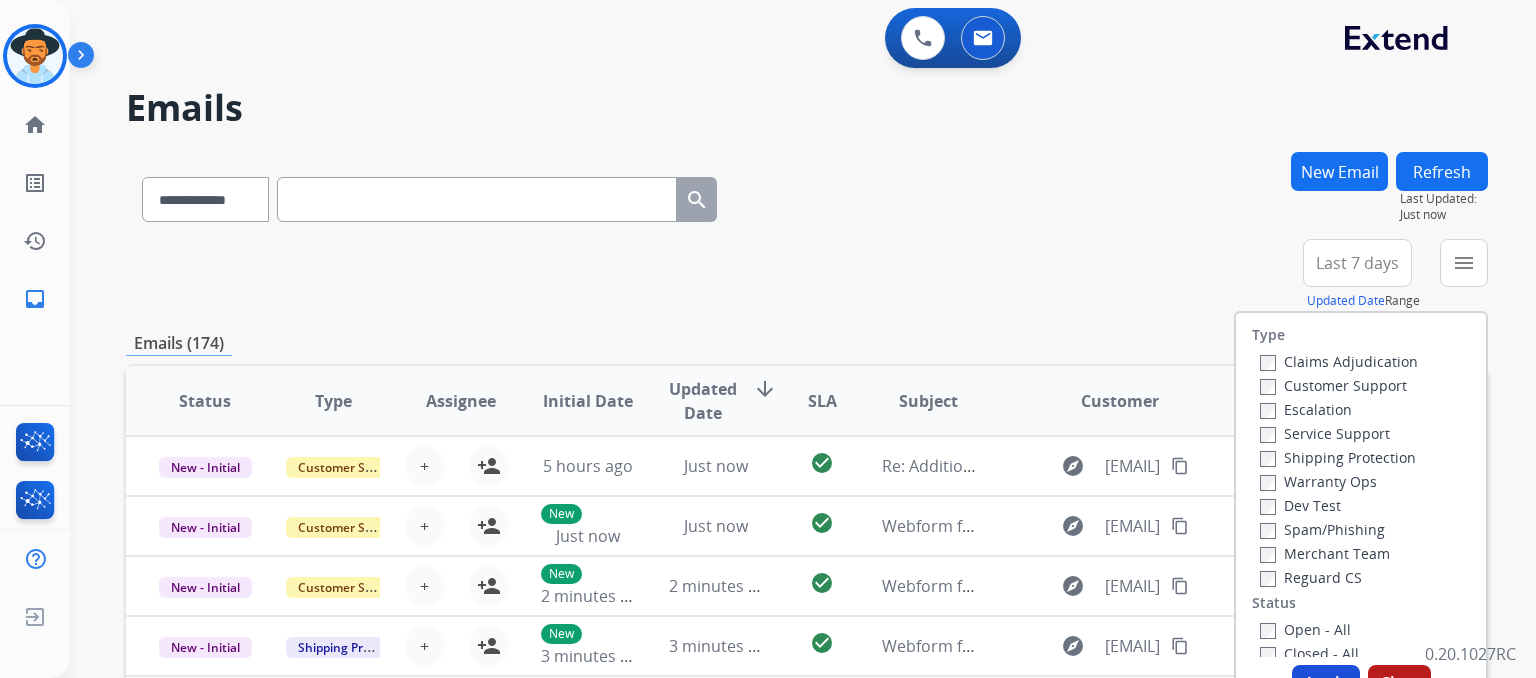 click on "Customer Support" at bounding box center (1333, 385) 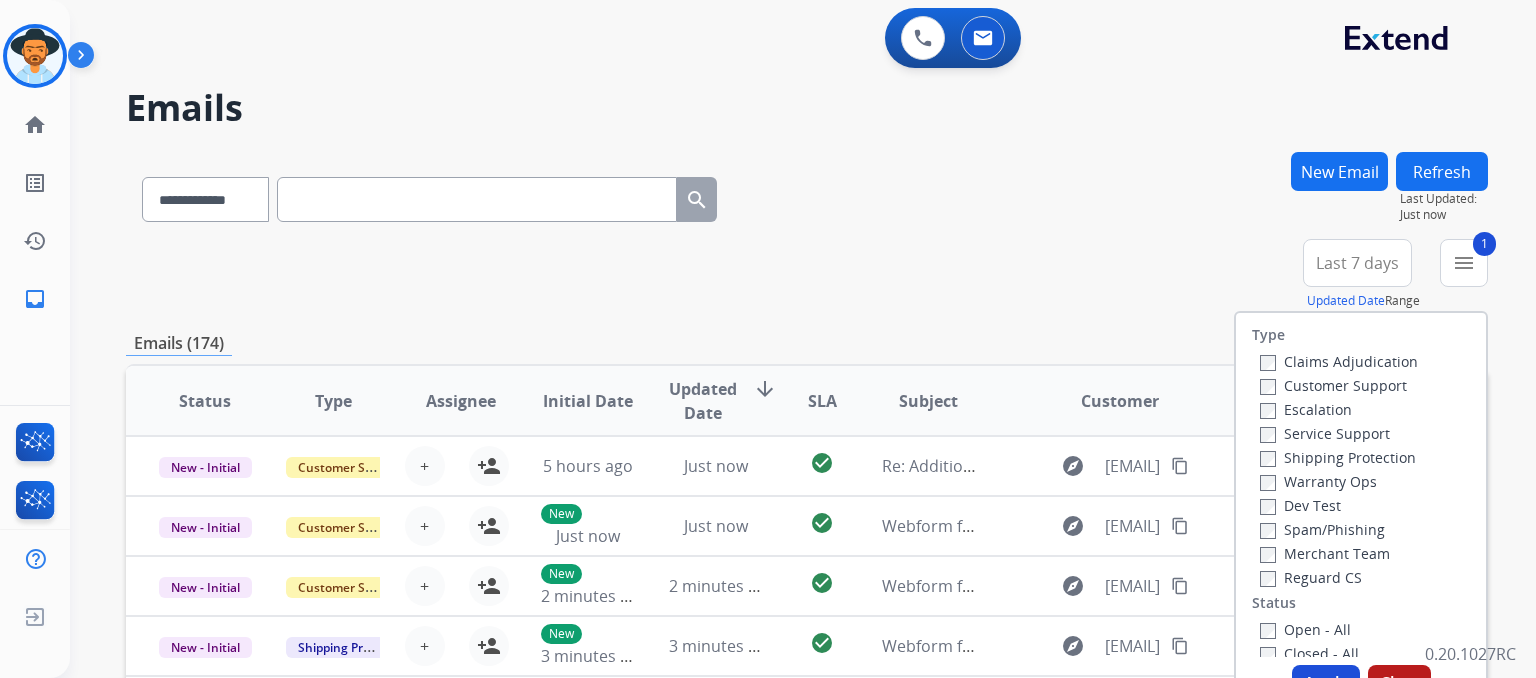click on "Shipping Protection" at bounding box center [1338, 457] 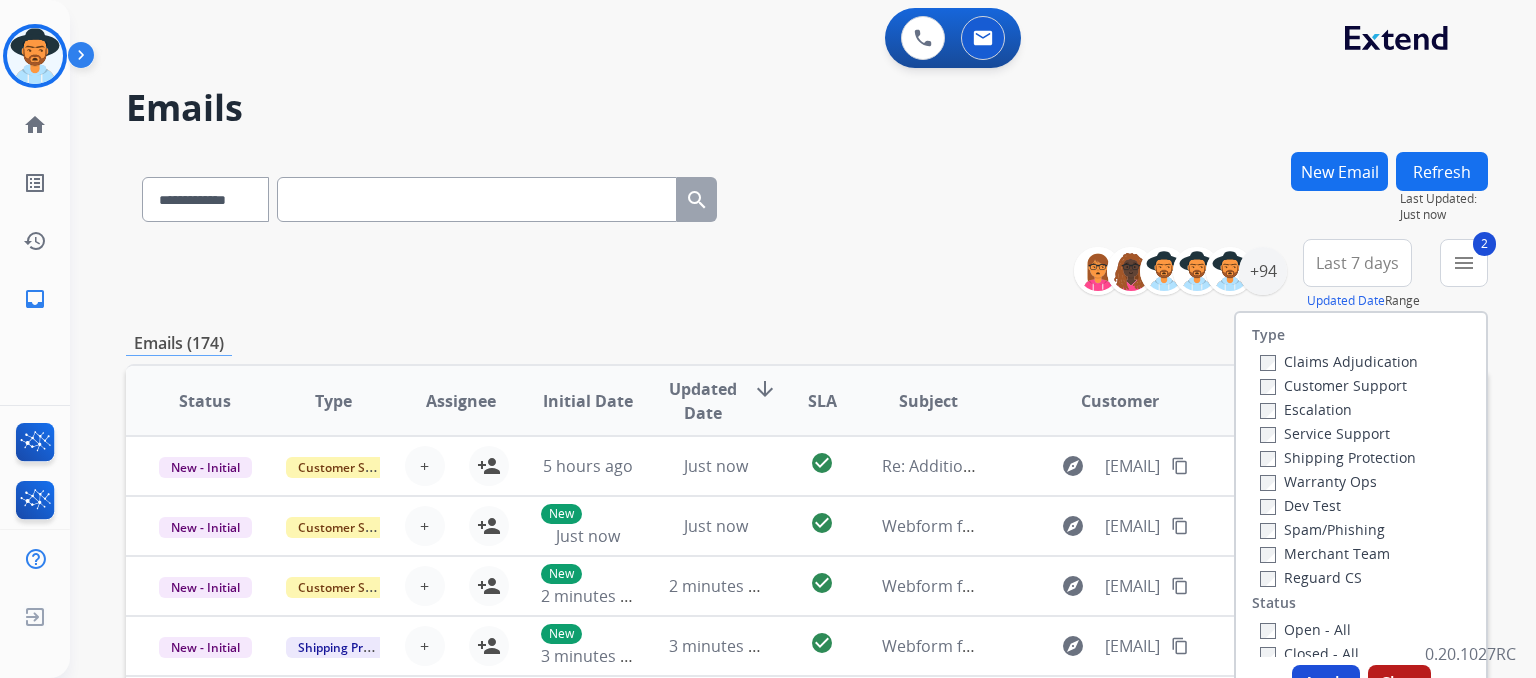 click on "Reguard CS" at bounding box center (1311, 577) 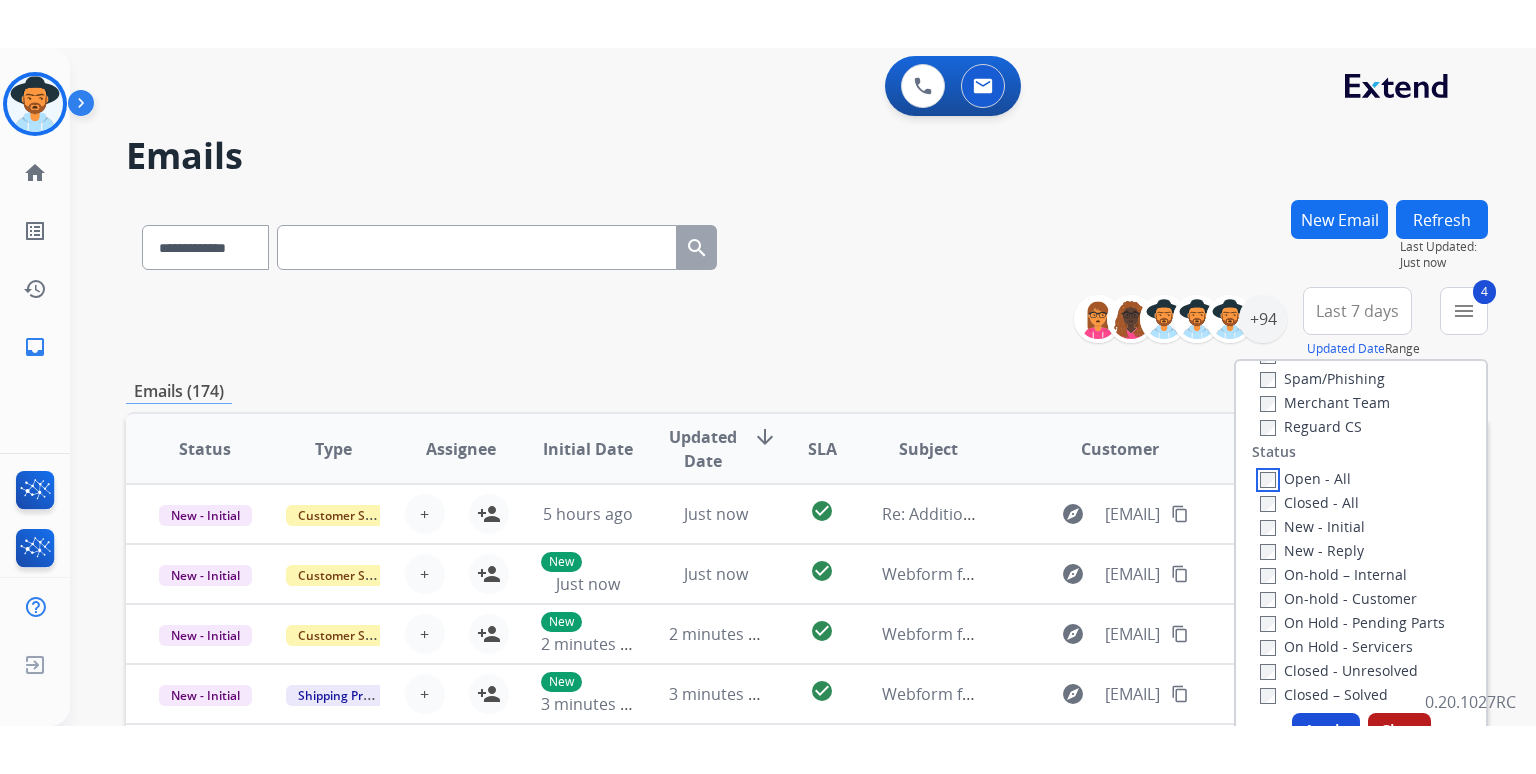 scroll, scrollTop: 200, scrollLeft: 0, axis: vertical 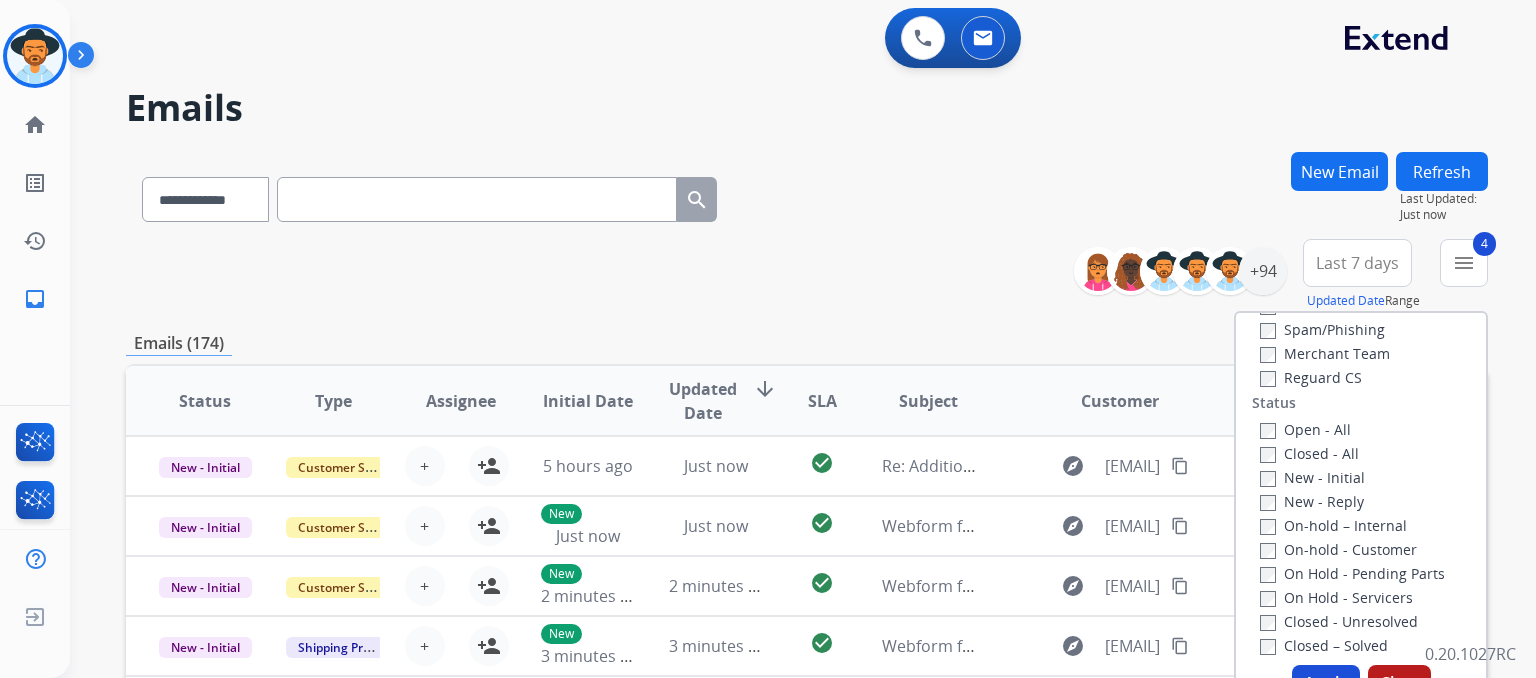 click on "Apply" at bounding box center [1326, 683] 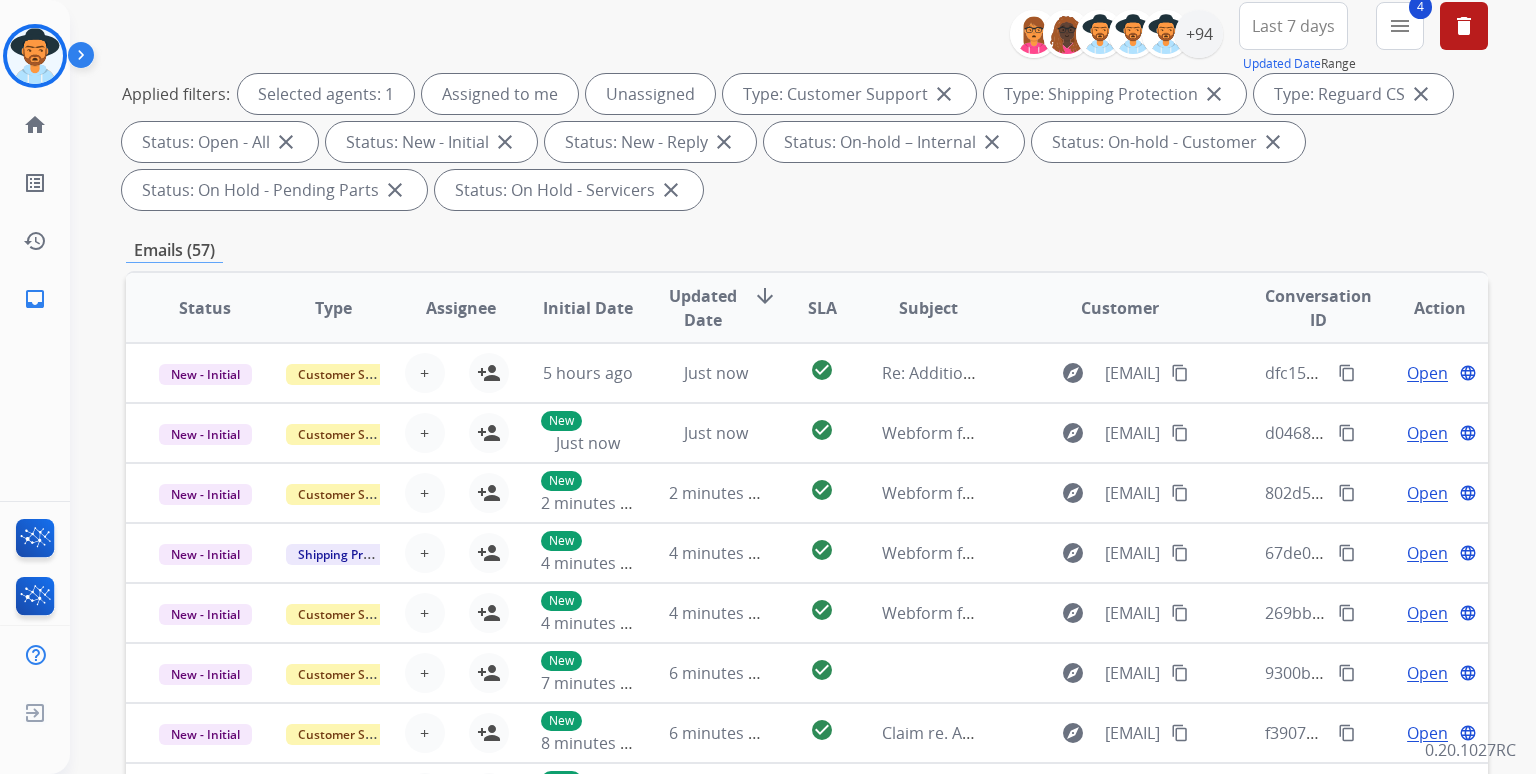 scroll, scrollTop: 208, scrollLeft: 0, axis: vertical 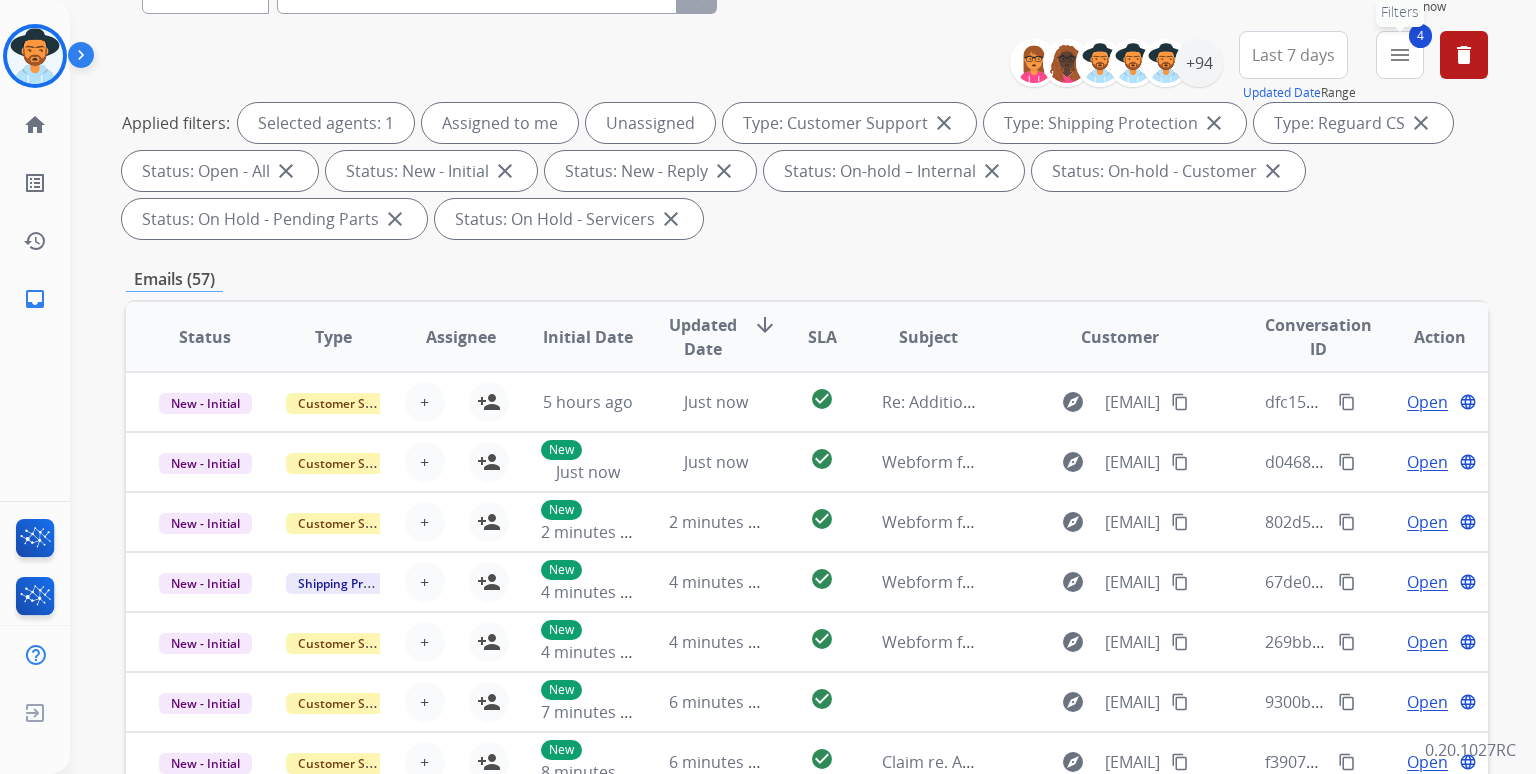 click on "menu" at bounding box center (1400, 55) 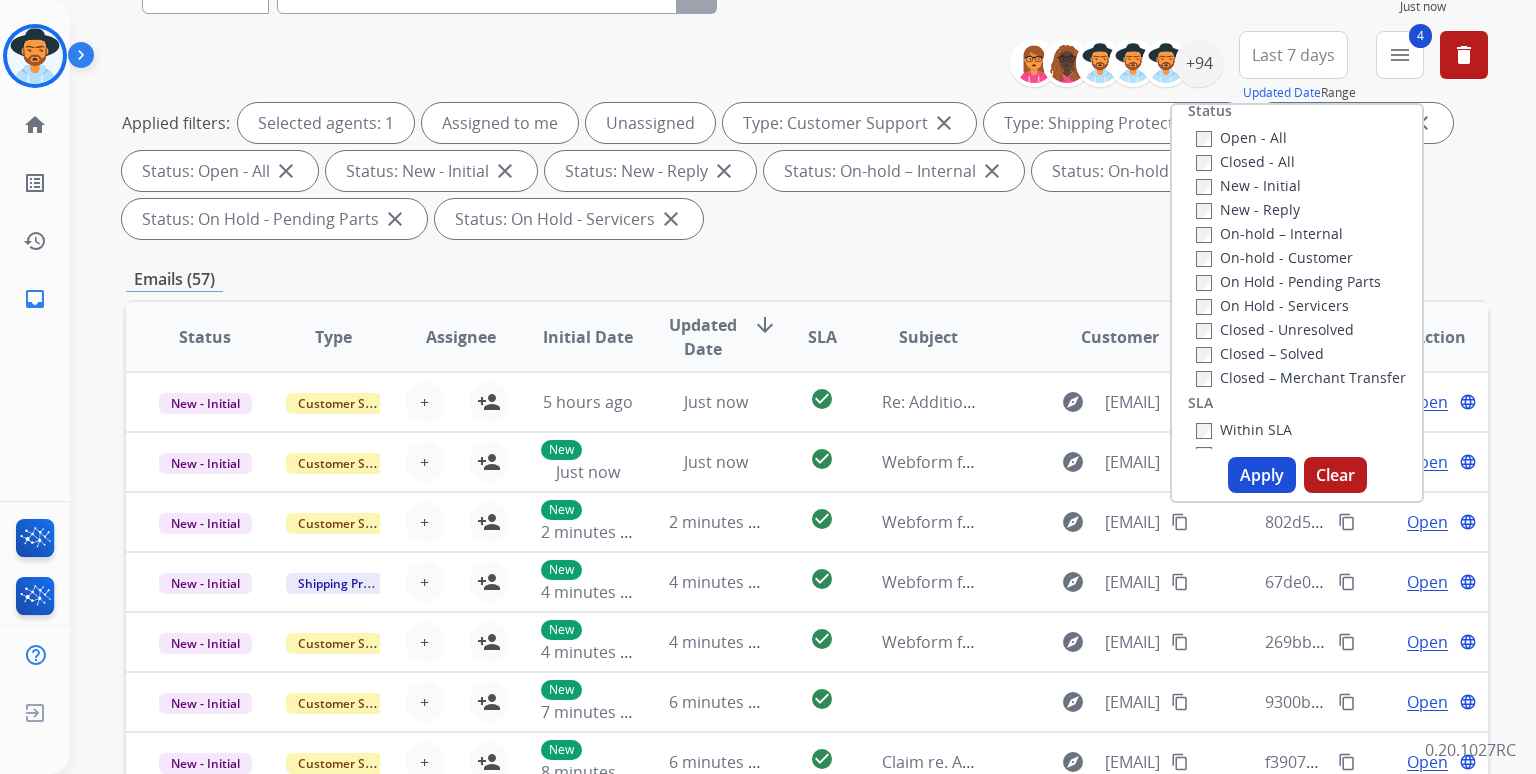 scroll, scrollTop: 500, scrollLeft: 0, axis: vertical 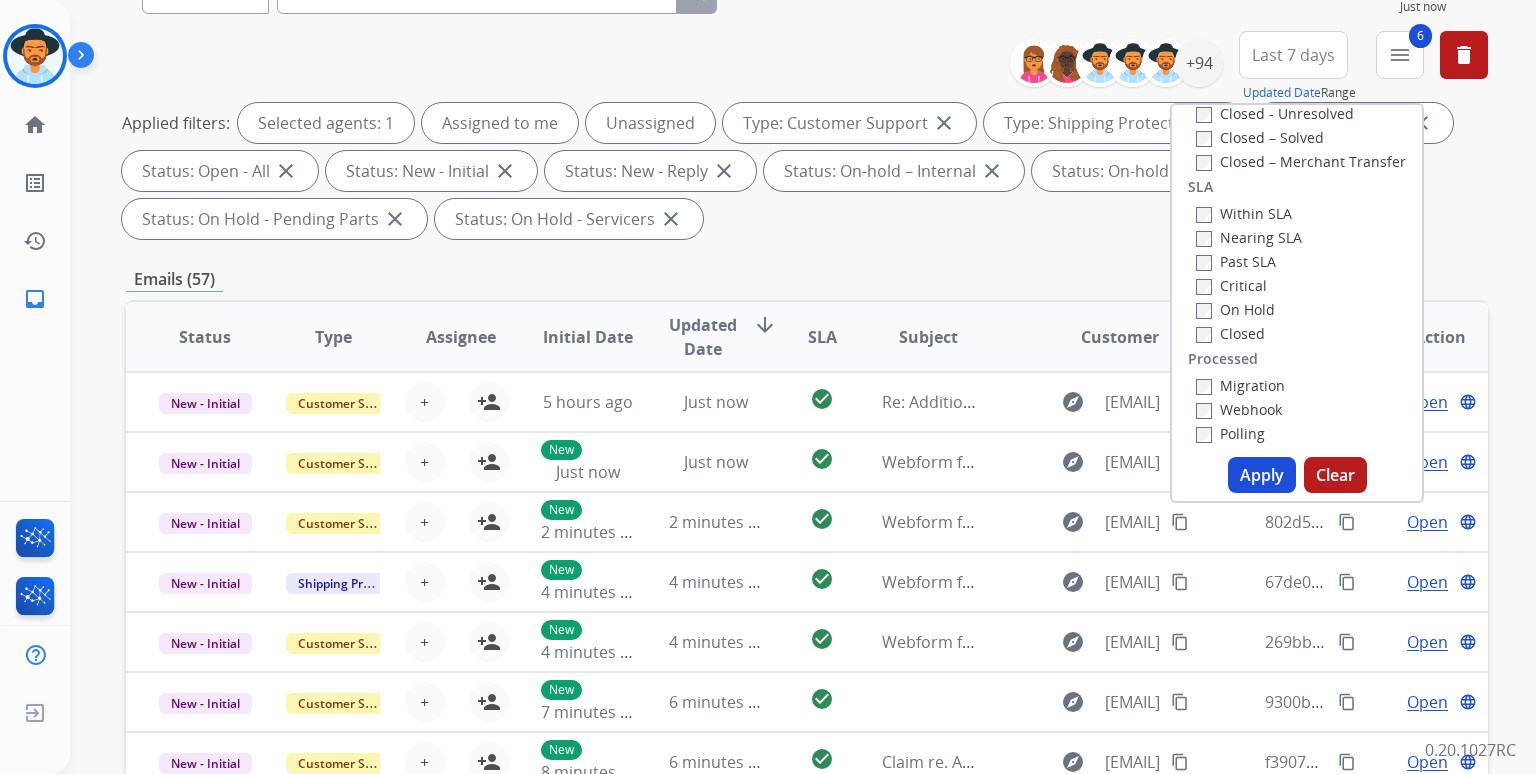 click on "Apply" at bounding box center (1262, 475) 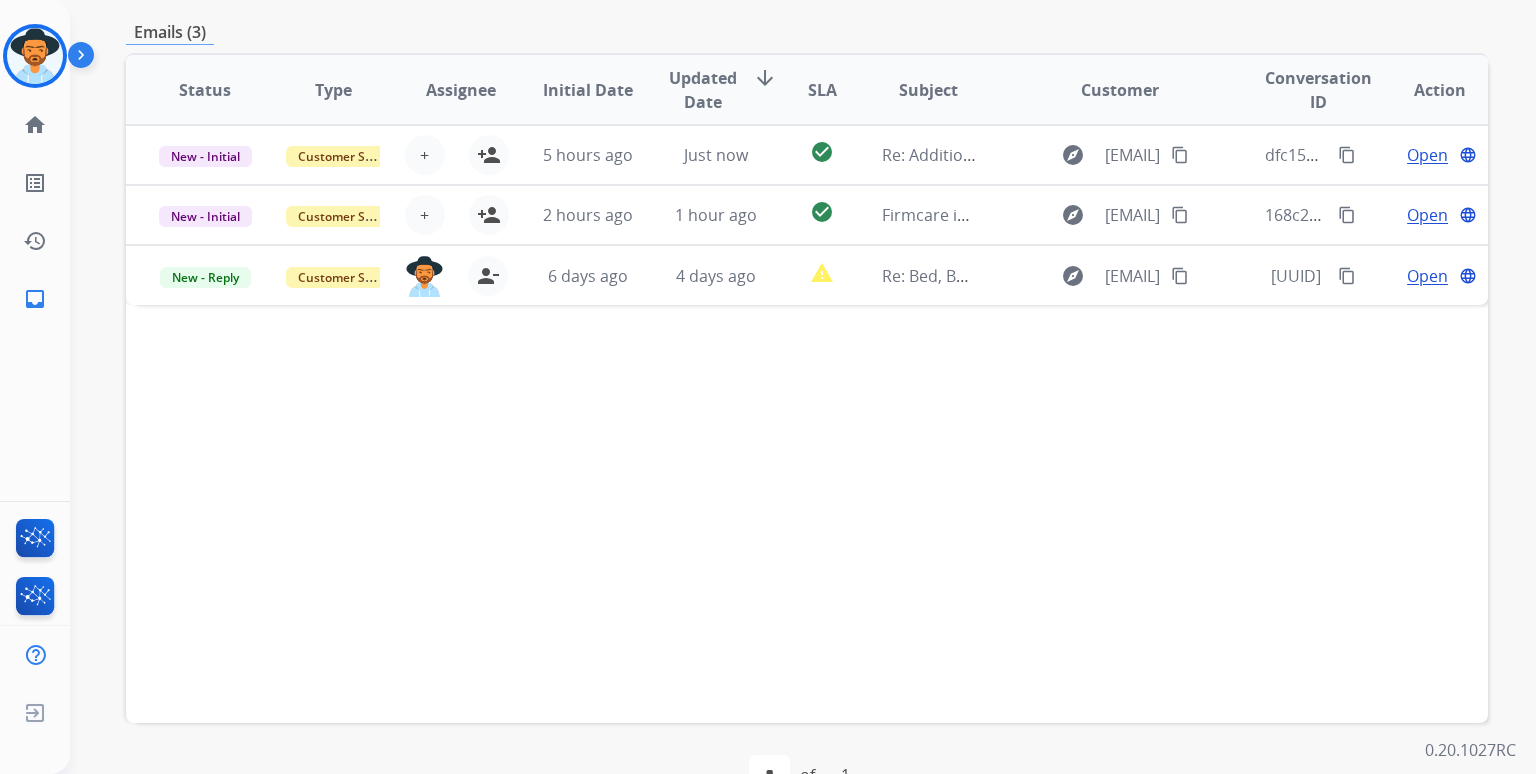 scroll, scrollTop: 500, scrollLeft: 0, axis: vertical 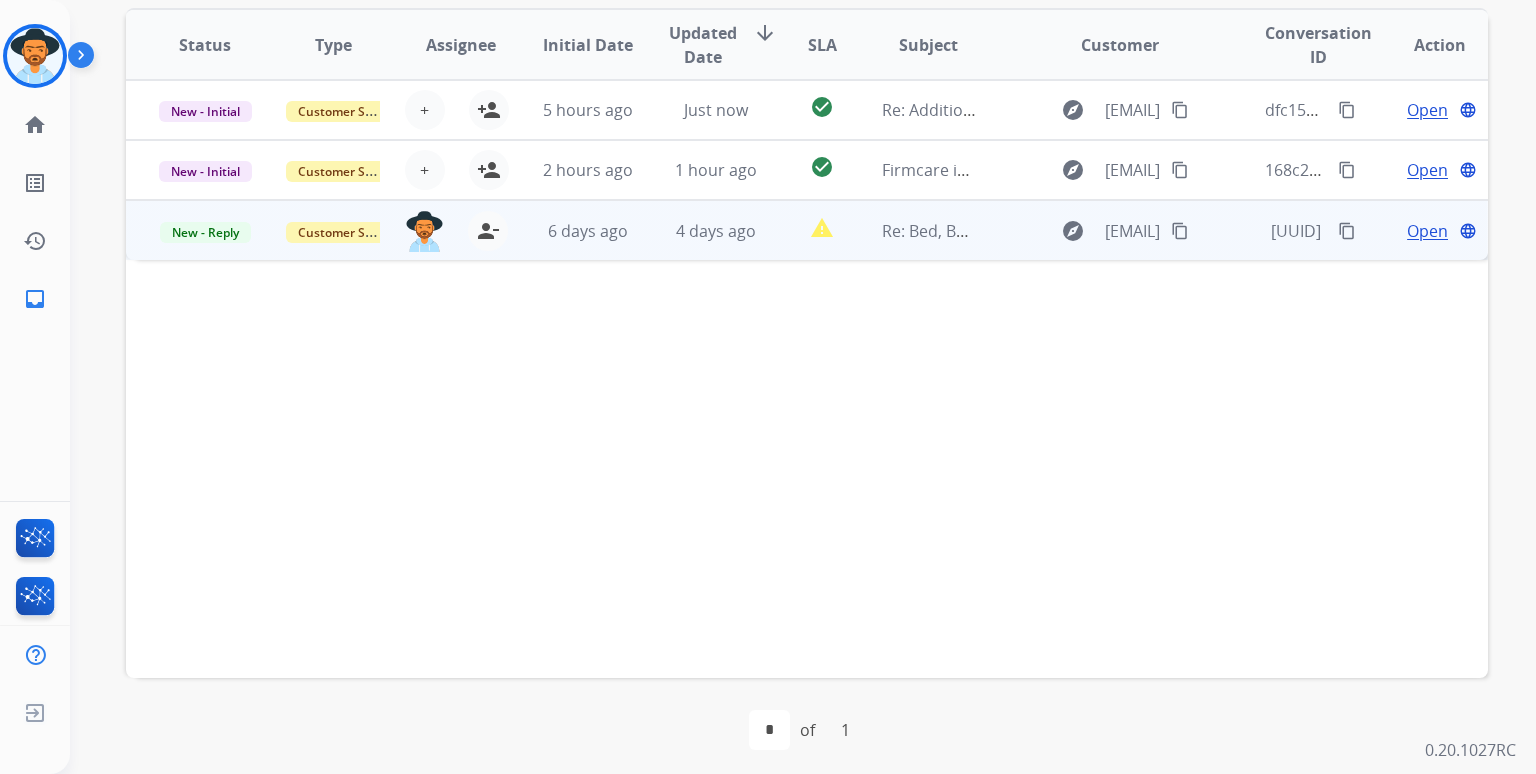 click on "Open" at bounding box center (1427, 231) 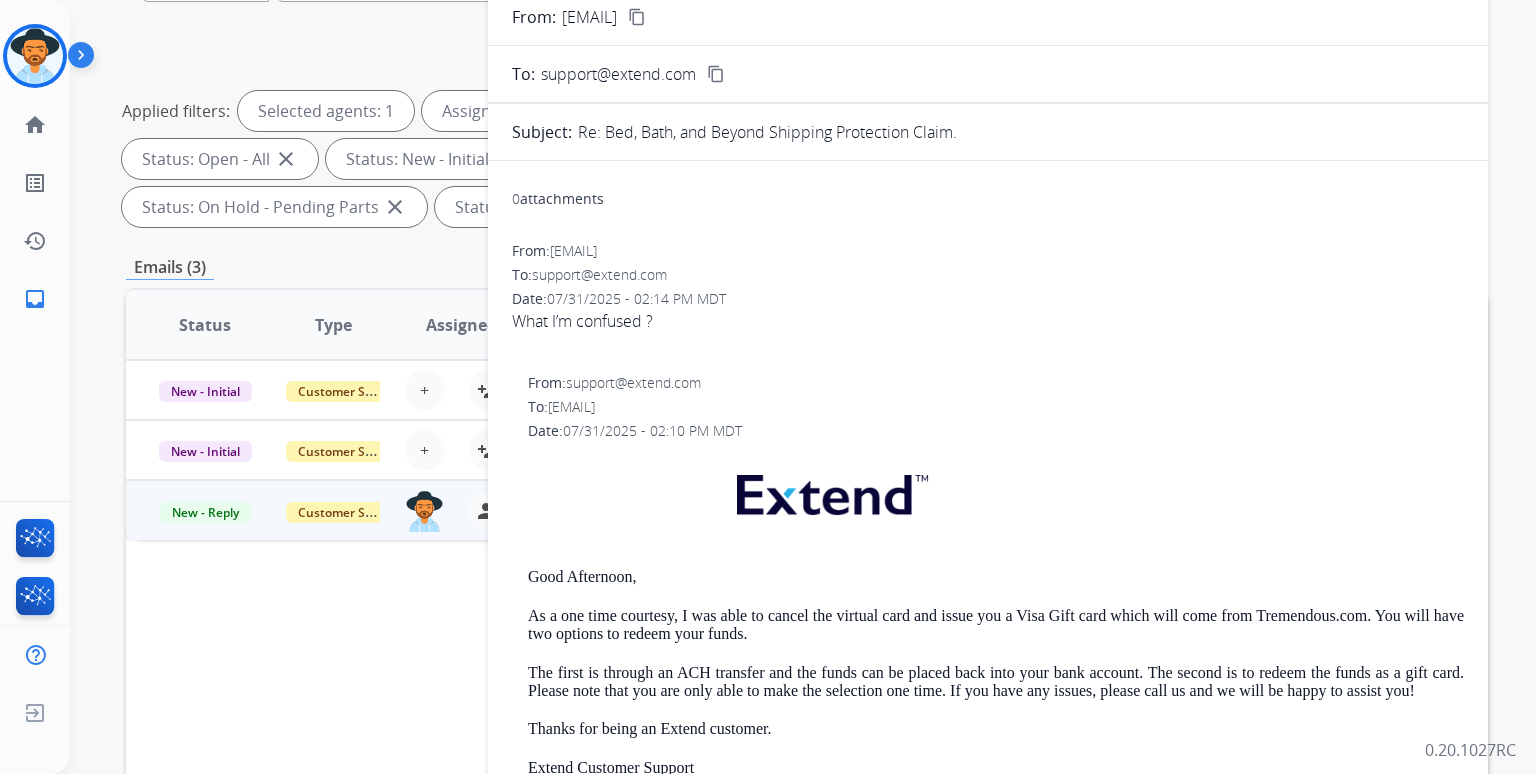 scroll, scrollTop: 100, scrollLeft: 0, axis: vertical 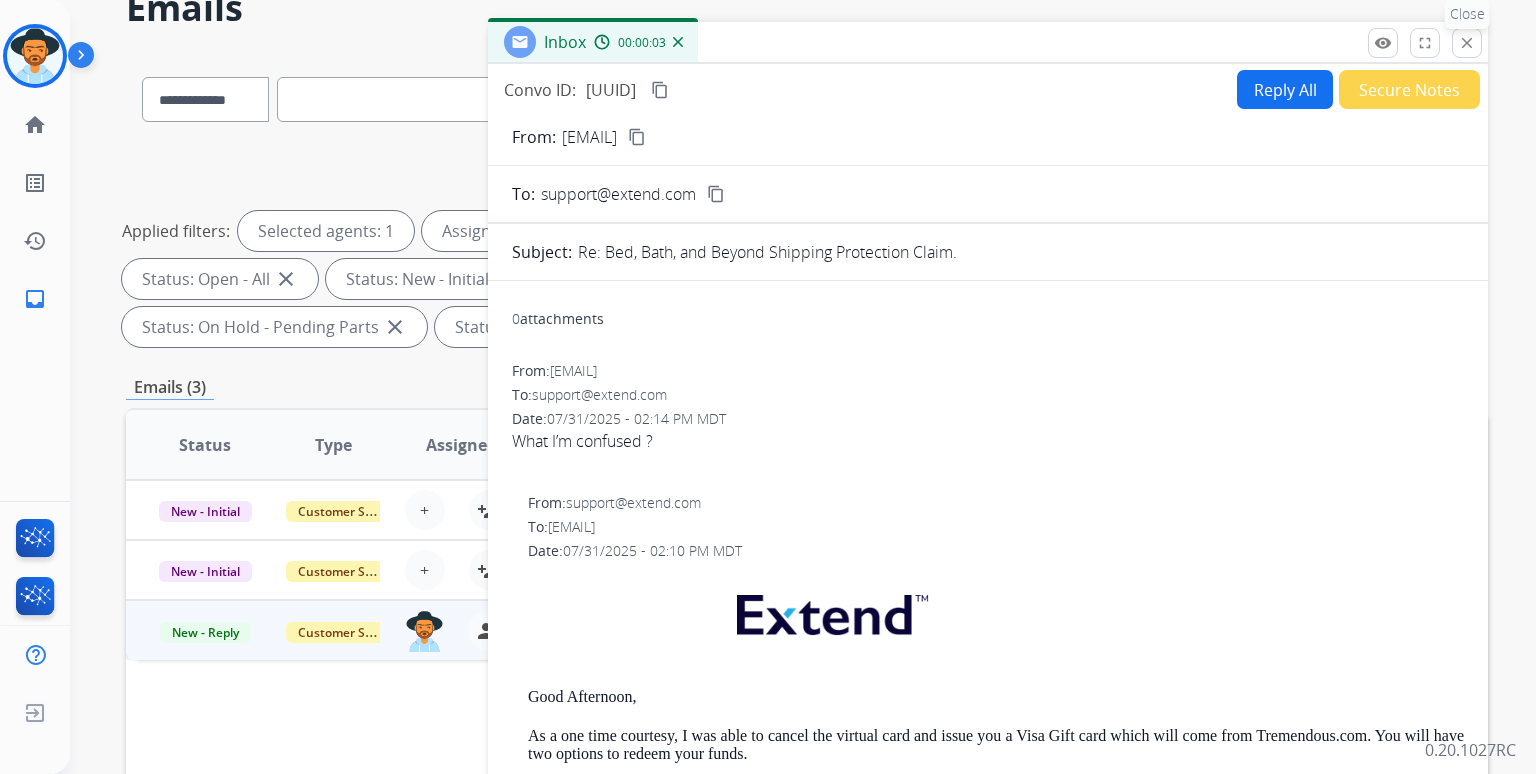 click on "close" at bounding box center [1467, 43] 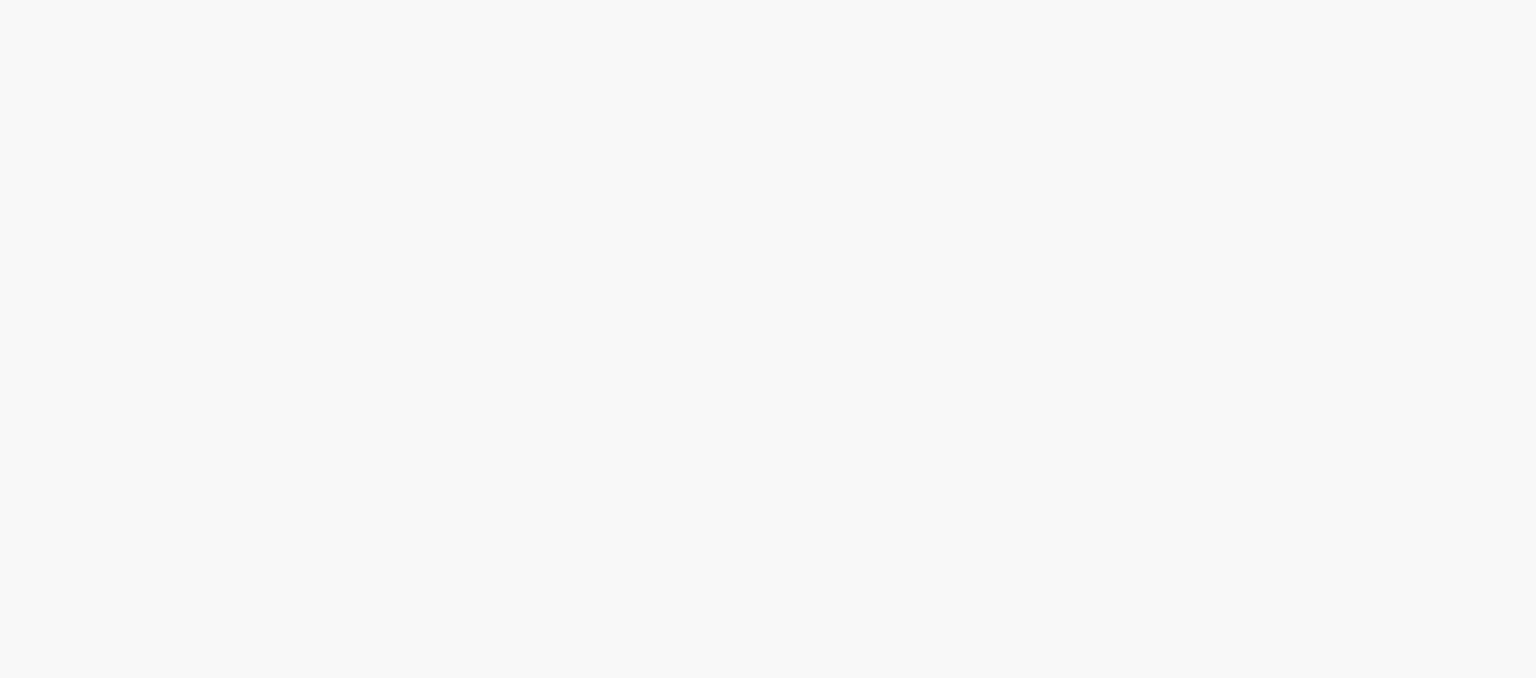 scroll, scrollTop: 0, scrollLeft: 0, axis: both 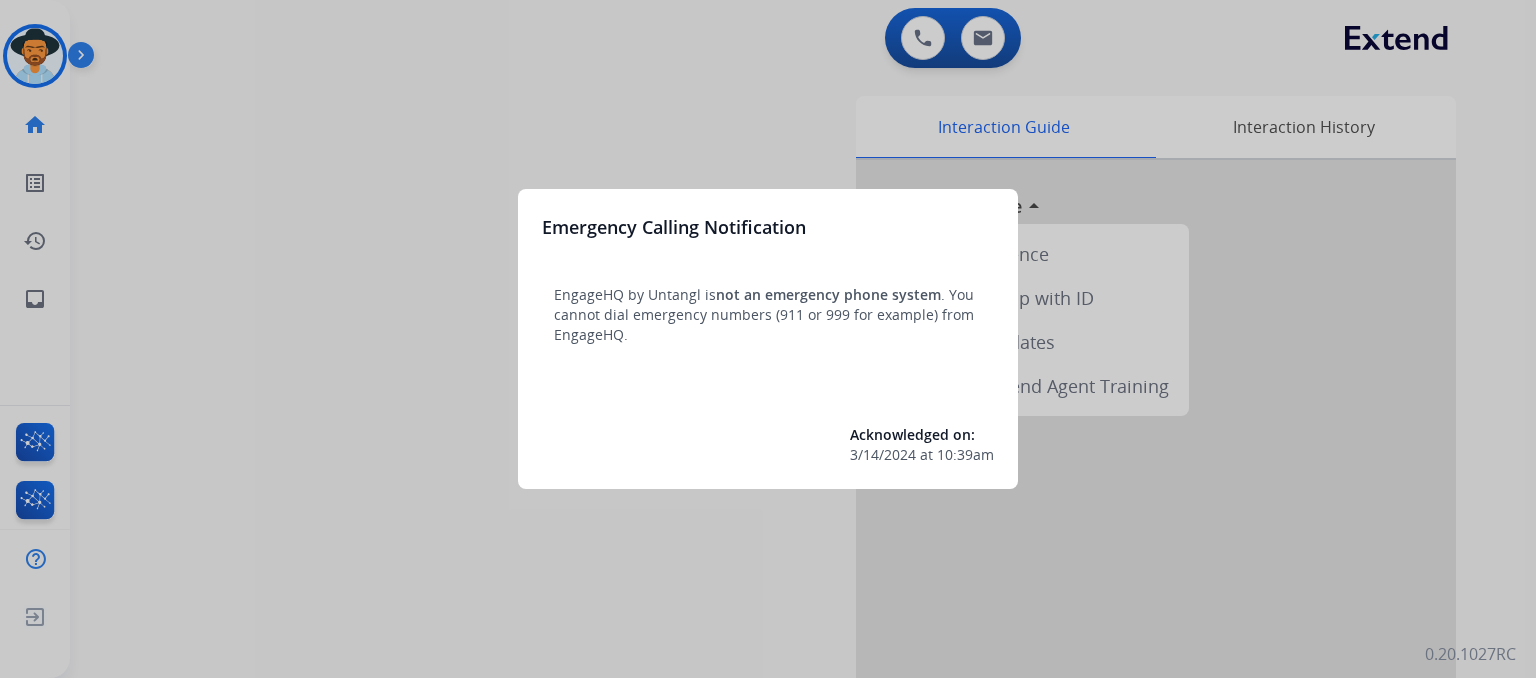 click at bounding box center [768, 339] 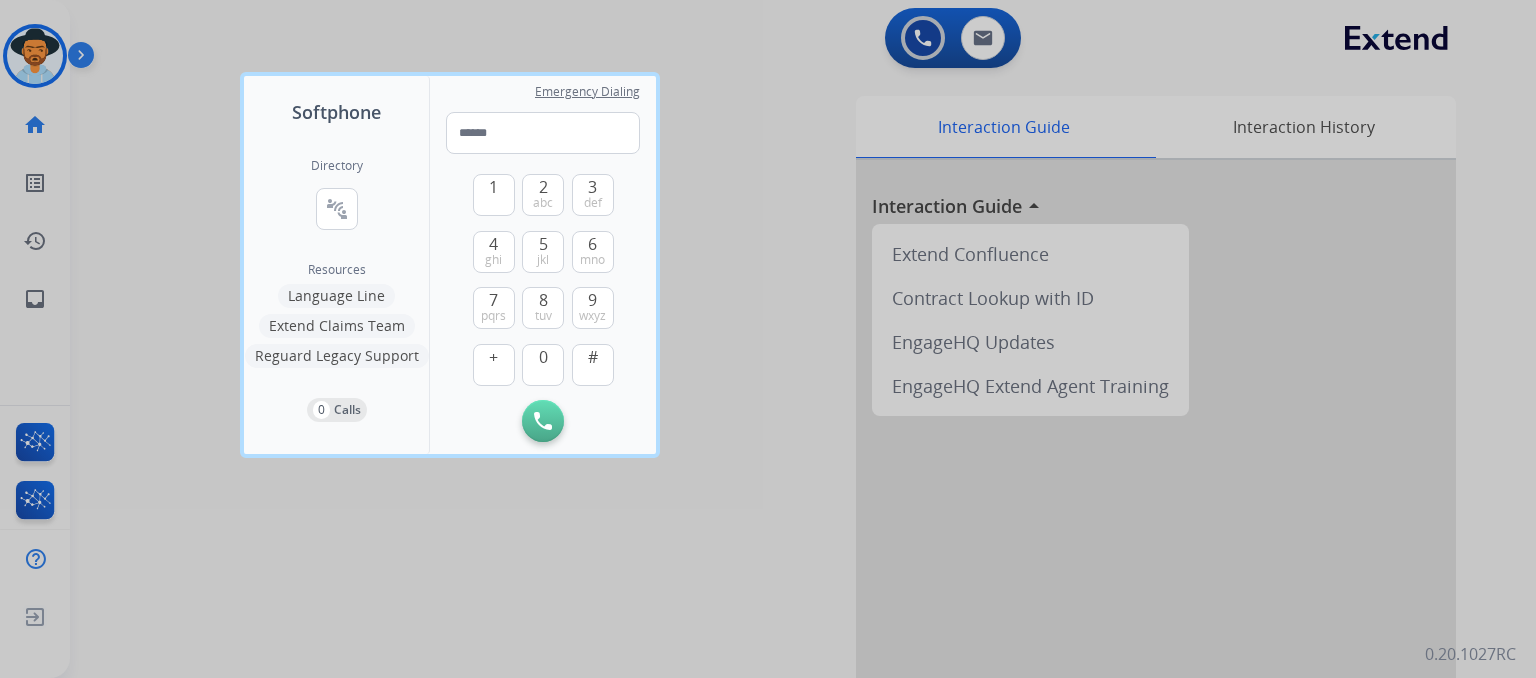 click at bounding box center (768, 339) 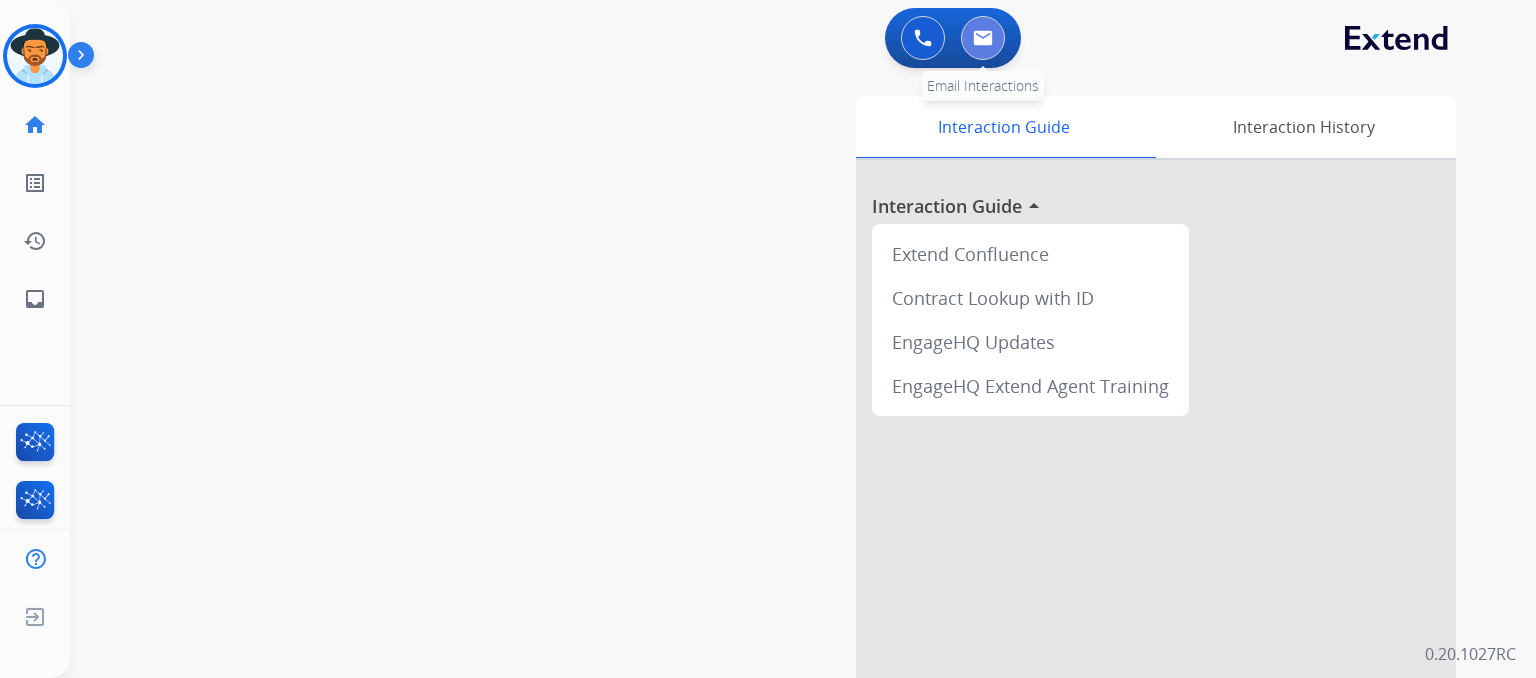 click at bounding box center [983, 38] 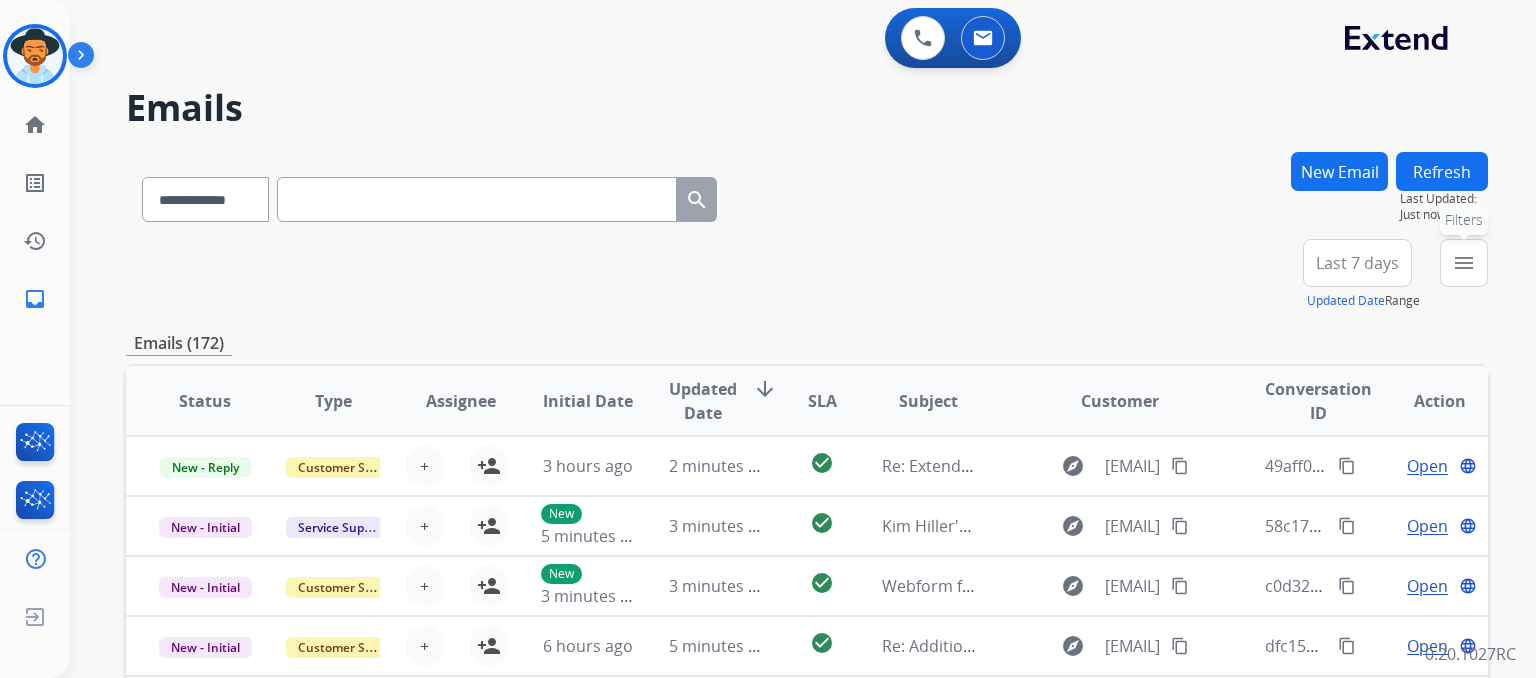 click on "menu" at bounding box center (1464, 263) 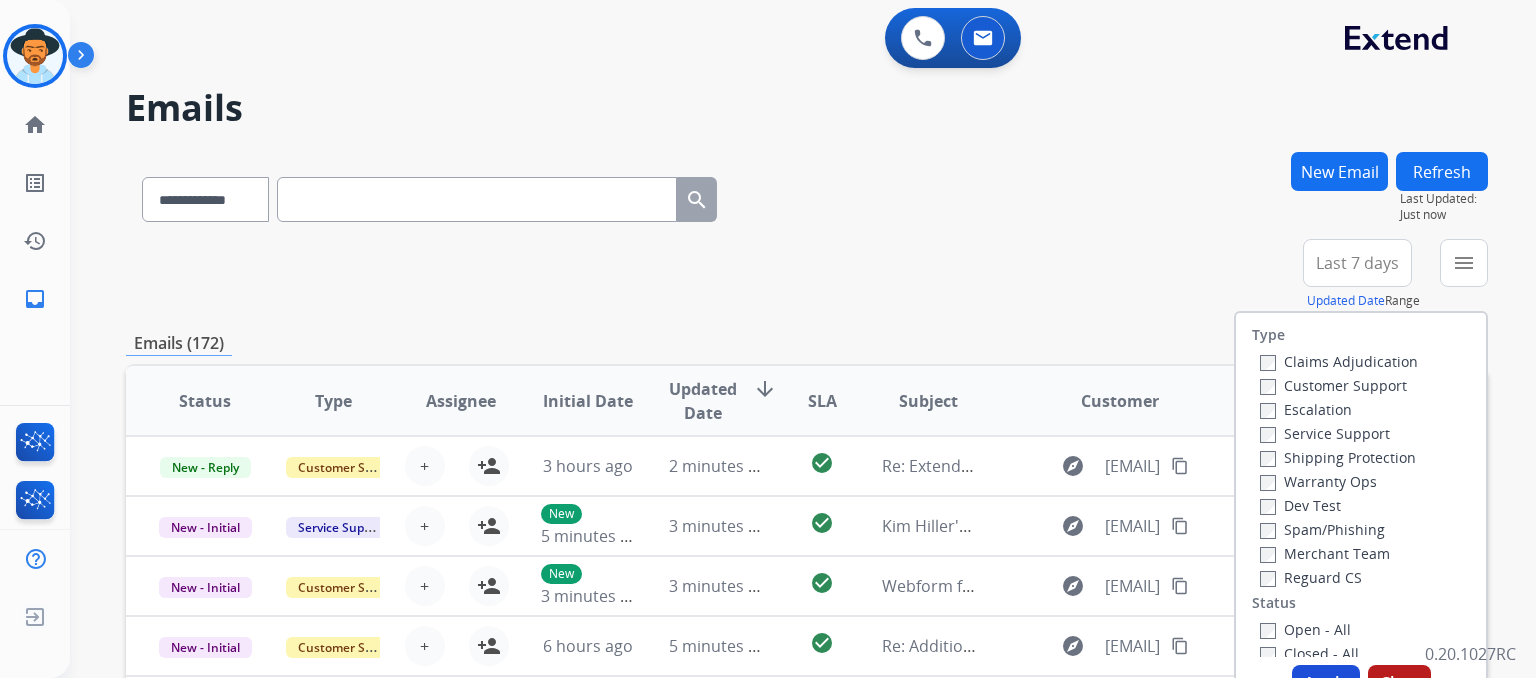 click on "Customer Support" at bounding box center [1333, 385] 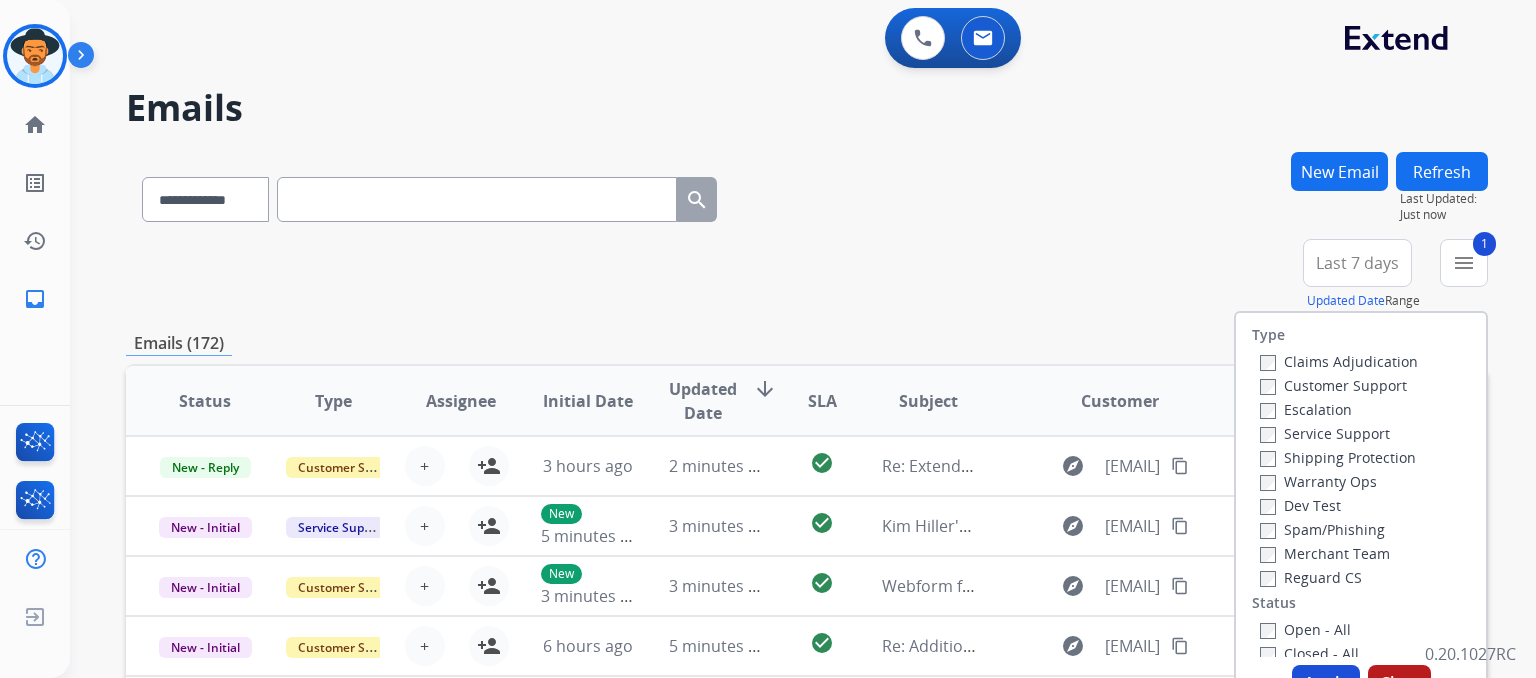 click on "Shipping Protection" at bounding box center [1338, 457] 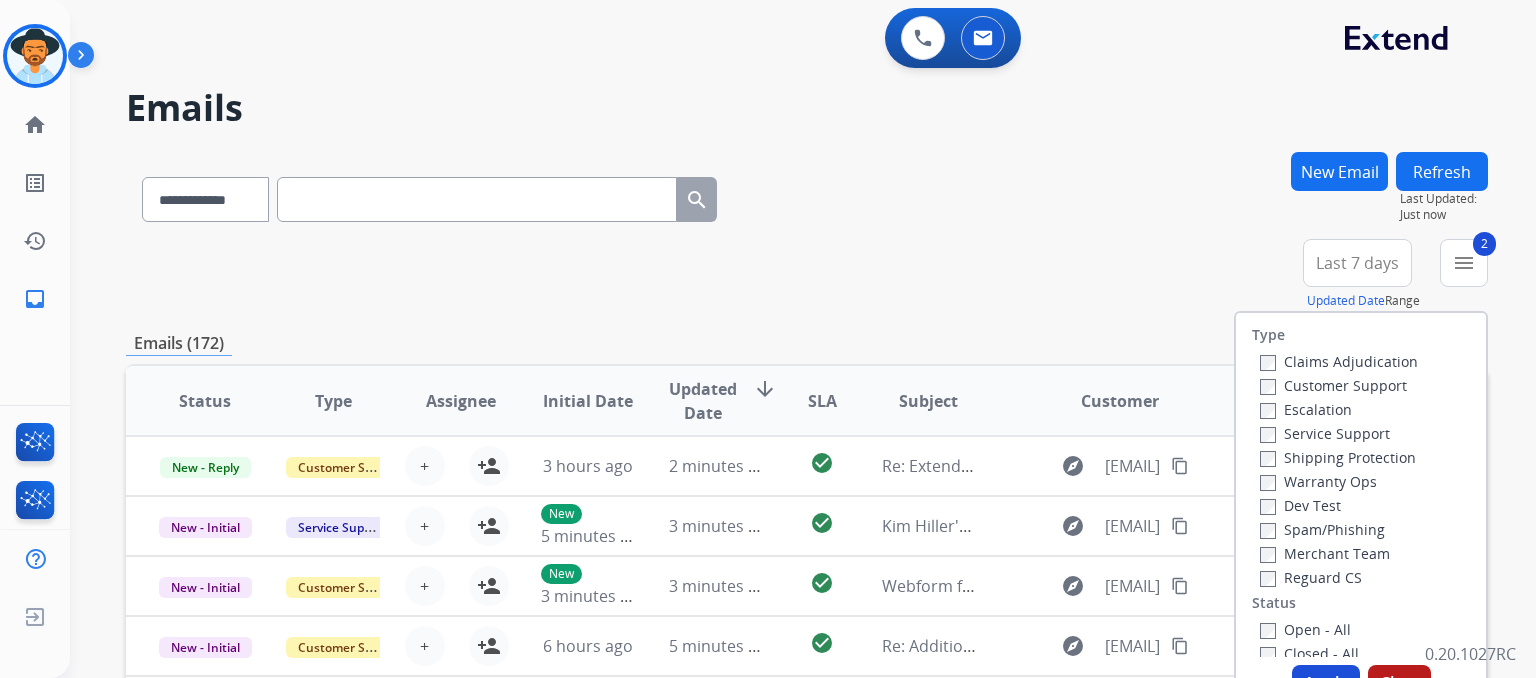 drag, startPoint x: 1295, startPoint y: 581, endPoint x: 1395, endPoint y: 560, distance: 102.18121 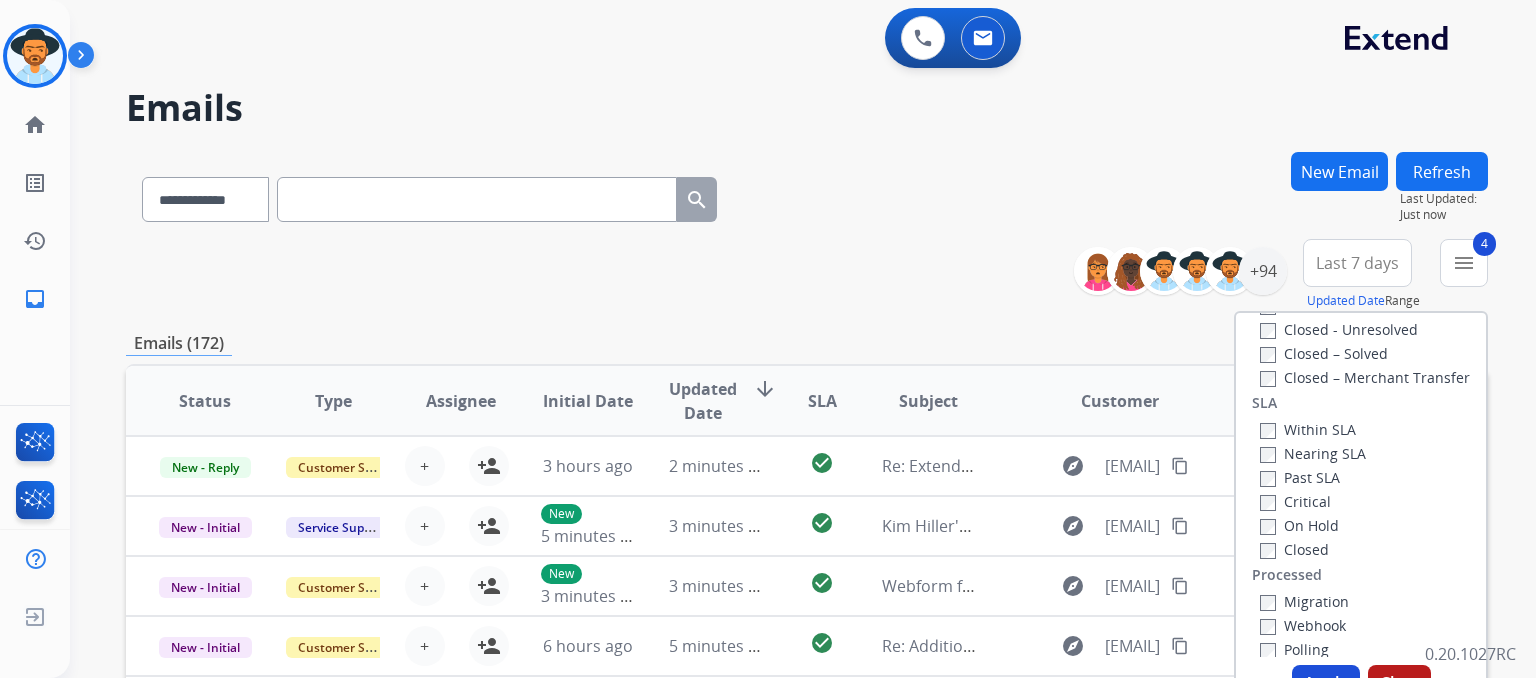 scroll, scrollTop: 527, scrollLeft: 0, axis: vertical 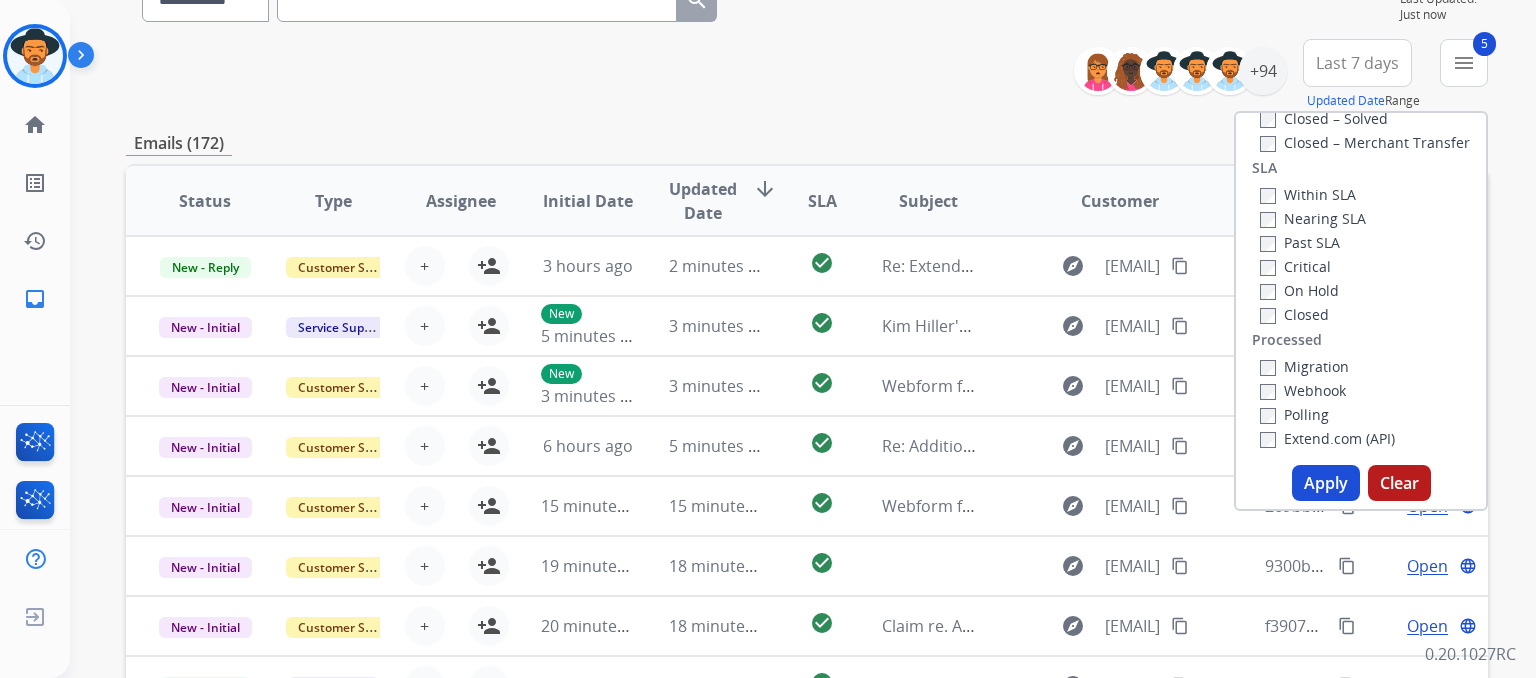 click on "Apply" at bounding box center (1326, 483) 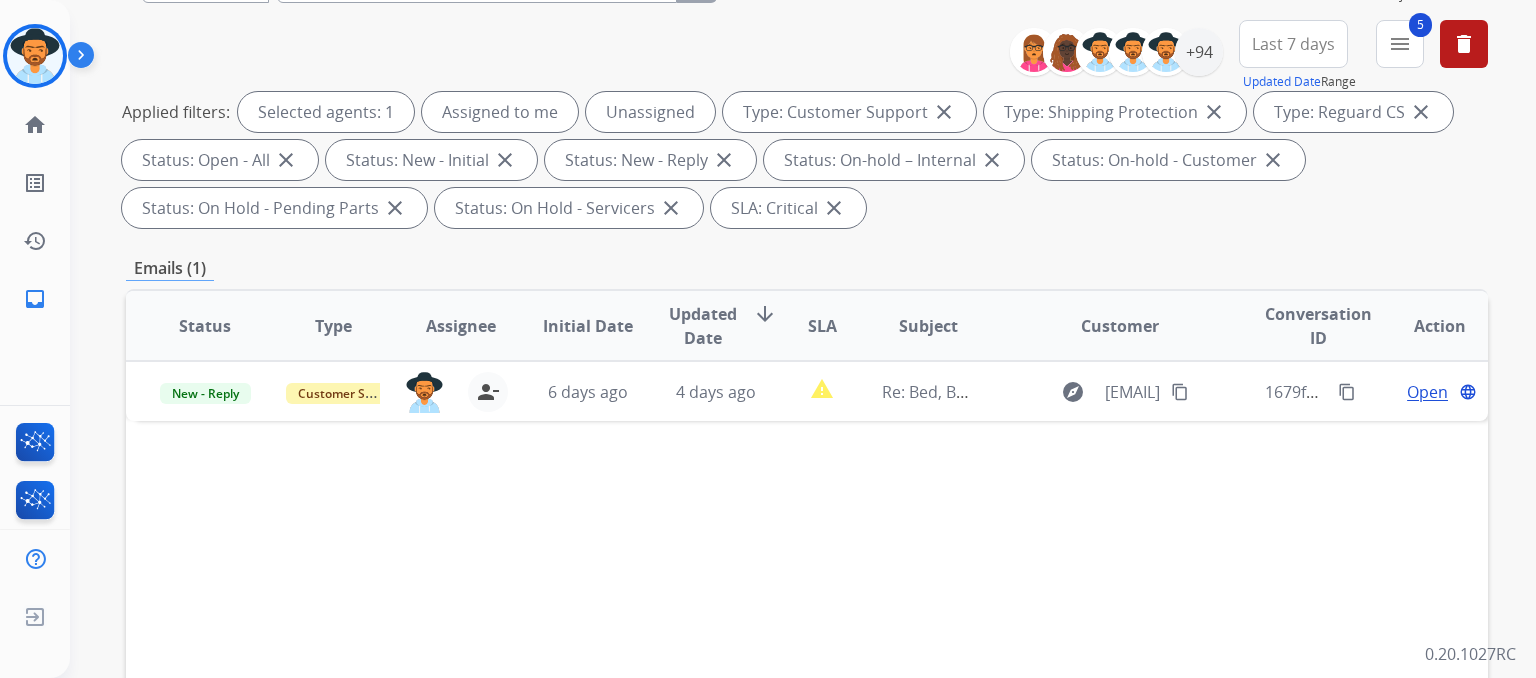 scroll, scrollTop: 100, scrollLeft: 0, axis: vertical 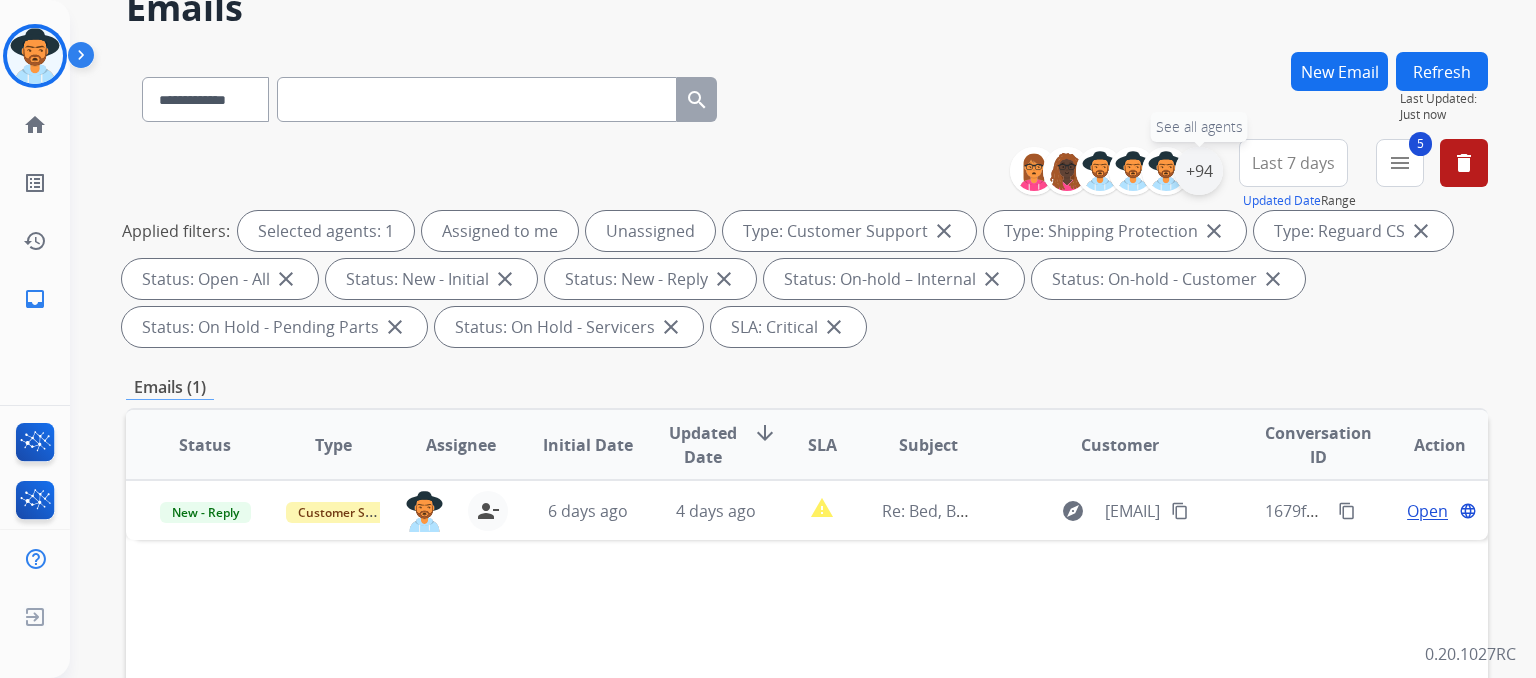 click on "+94" at bounding box center [1199, 171] 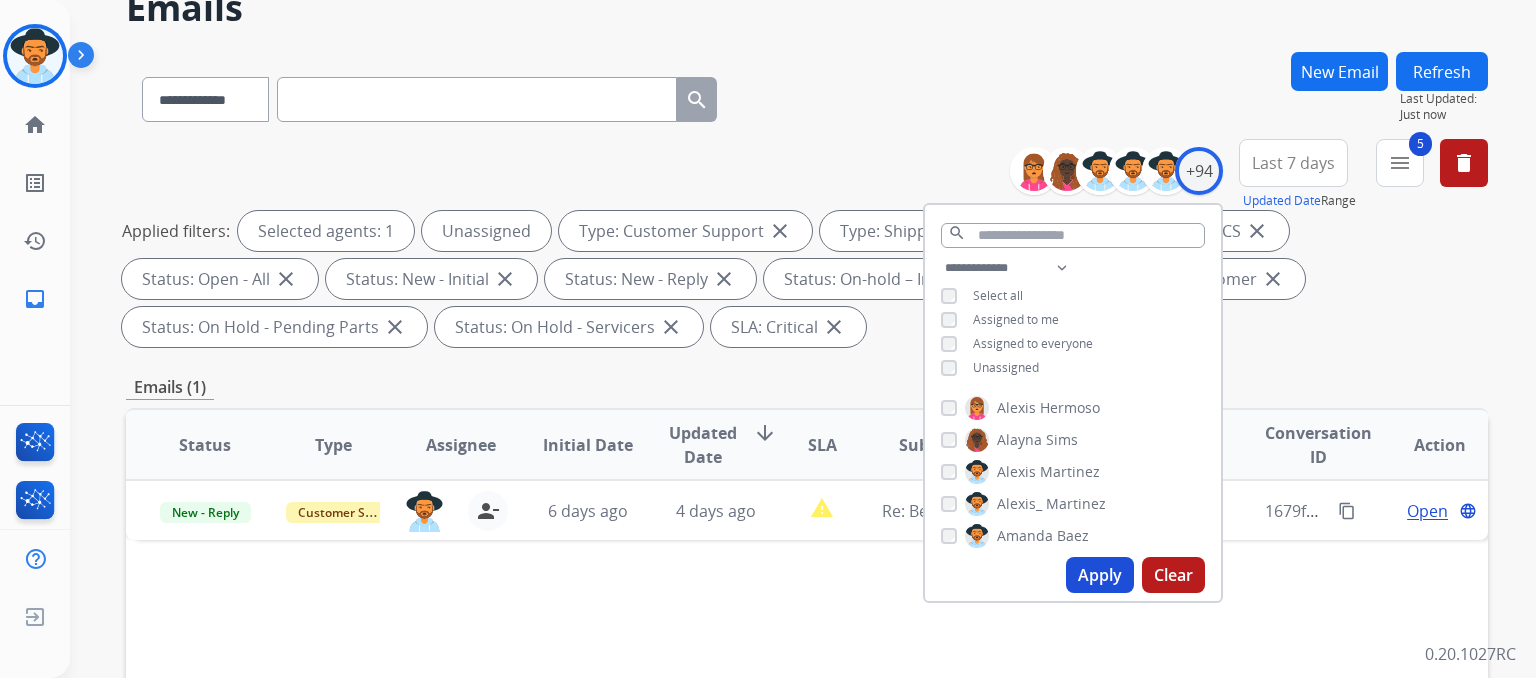click on "Apply" at bounding box center (1100, 575) 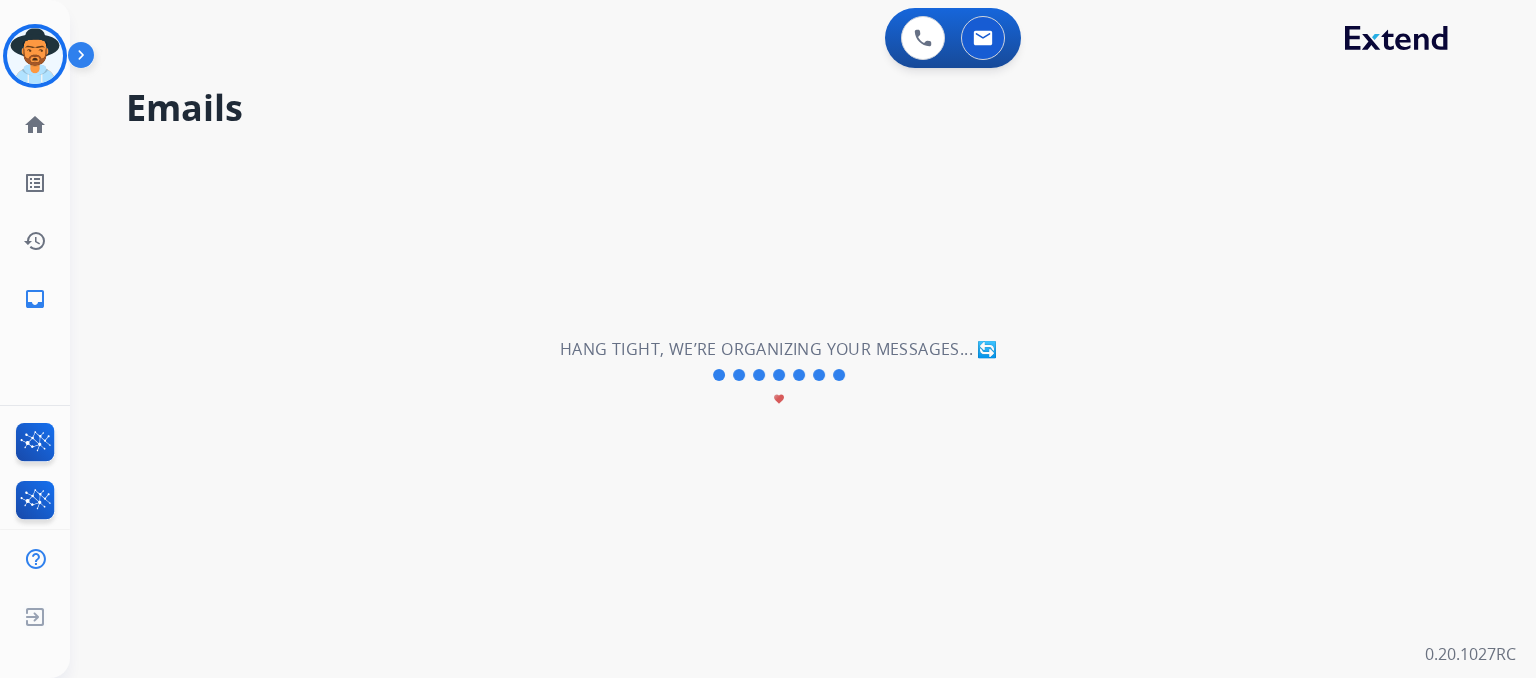 scroll, scrollTop: 0, scrollLeft: 0, axis: both 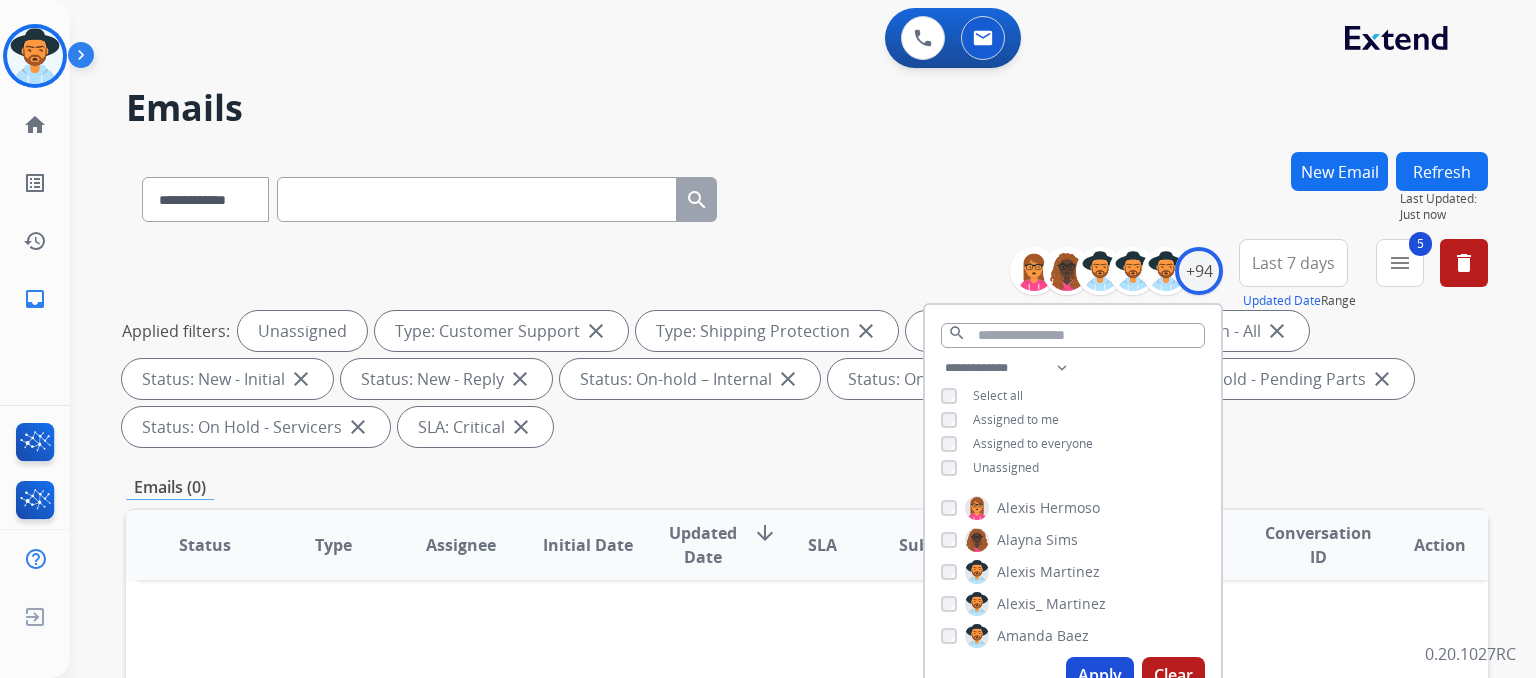 drag, startPoint x: 1425, startPoint y: 398, endPoint x: 1408, endPoint y: 336, distance: 64.288414 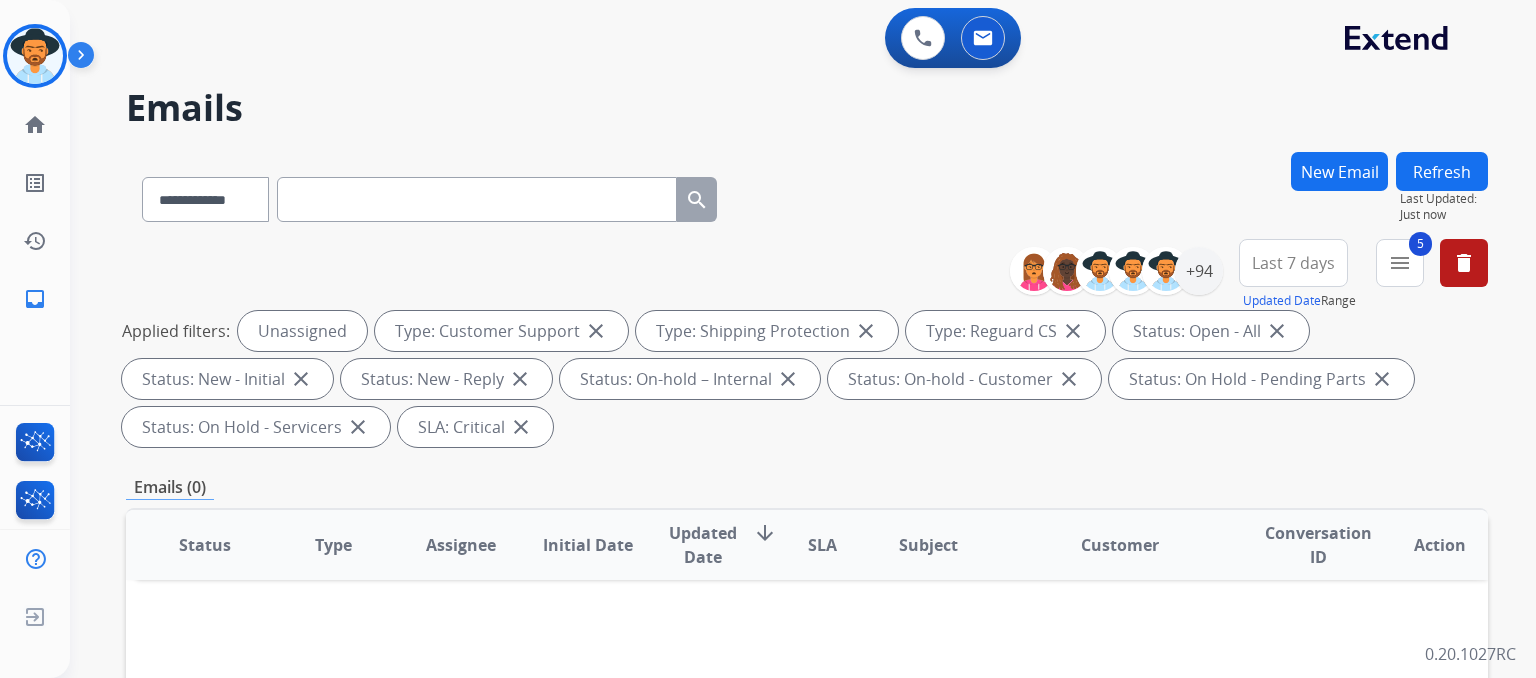 click on "5 menu Type  Claims Adjudication   Customer Support   Escalation   Service Support   Shipping Protection   Warranty Ops   Dev Test   Spam/Phishing   Merchant Team   Reguard CS  Status  Open - All   Closed - All   New - Initial   New - Reply   On-hold – Internal   On-hold - Customer   On Hold - Pending Parts   On Hold - Servicers   Closed - Unresolved   Closed – Solved   Closed – Merchant Transfer  SLA  Within SLA   Nearing SLA   Past SLA   Critical   On Hold   Closed  Processed  Migration   Webhook   Polling   Extend.com (API)  Apply Clear" at bounding box center [1400, 275] 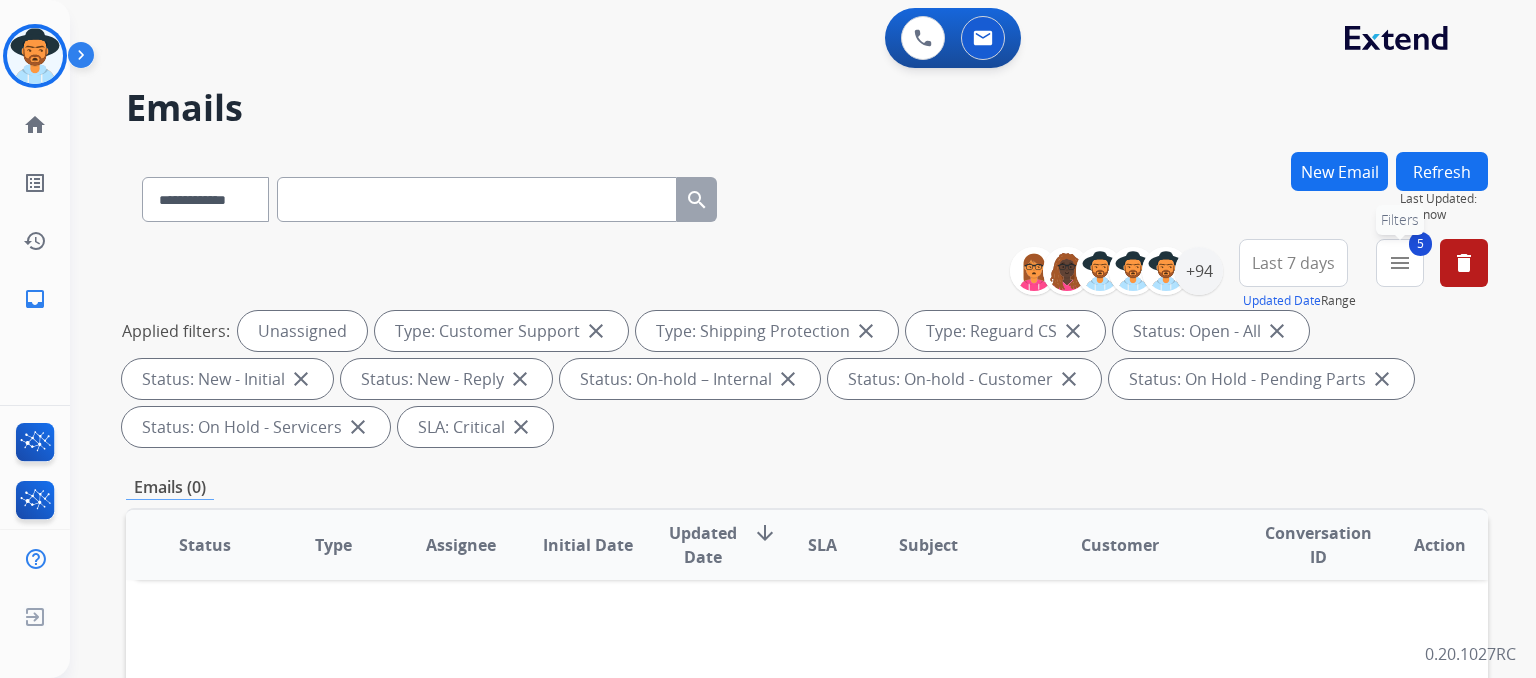 click on "5 menu  Filters" at bounding box center [1400, 263] 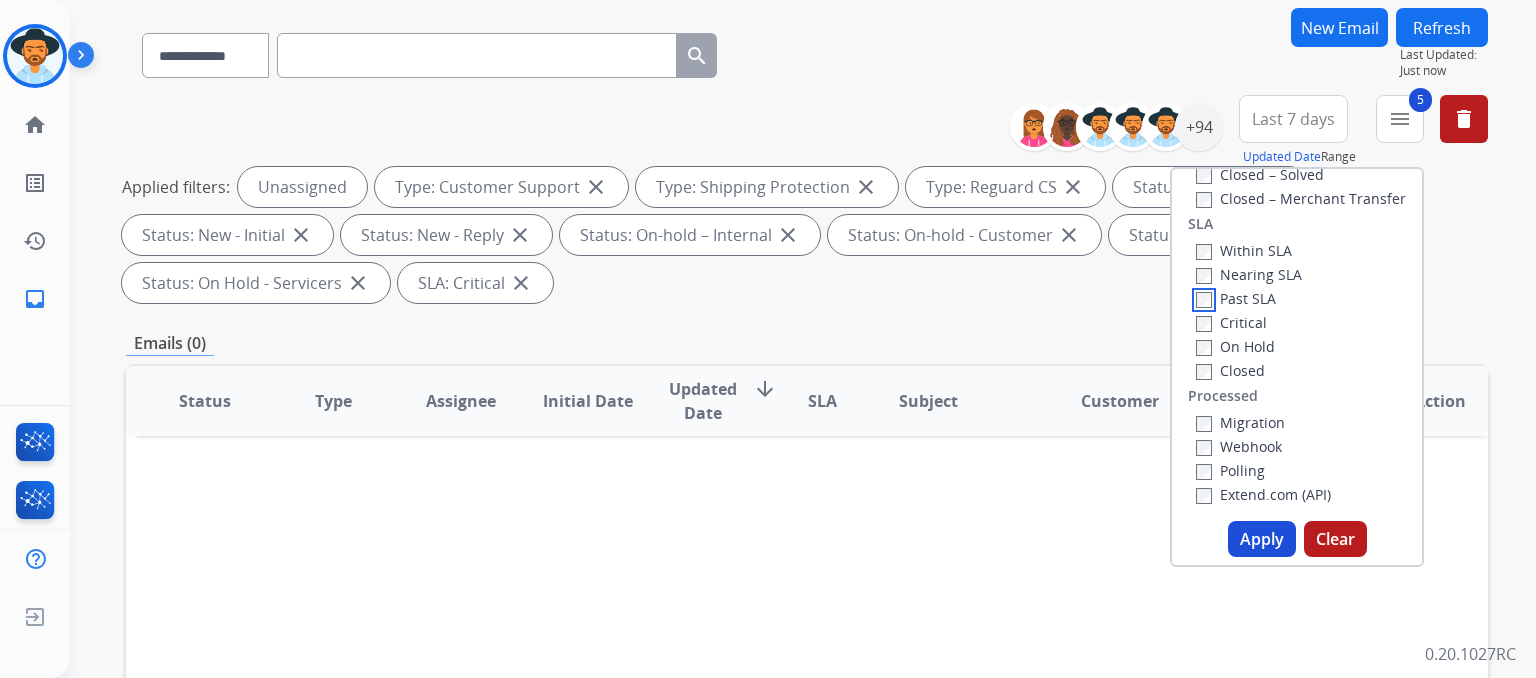 scroll, scrollTop: 200, scrollLeft: 0, axis: vertical 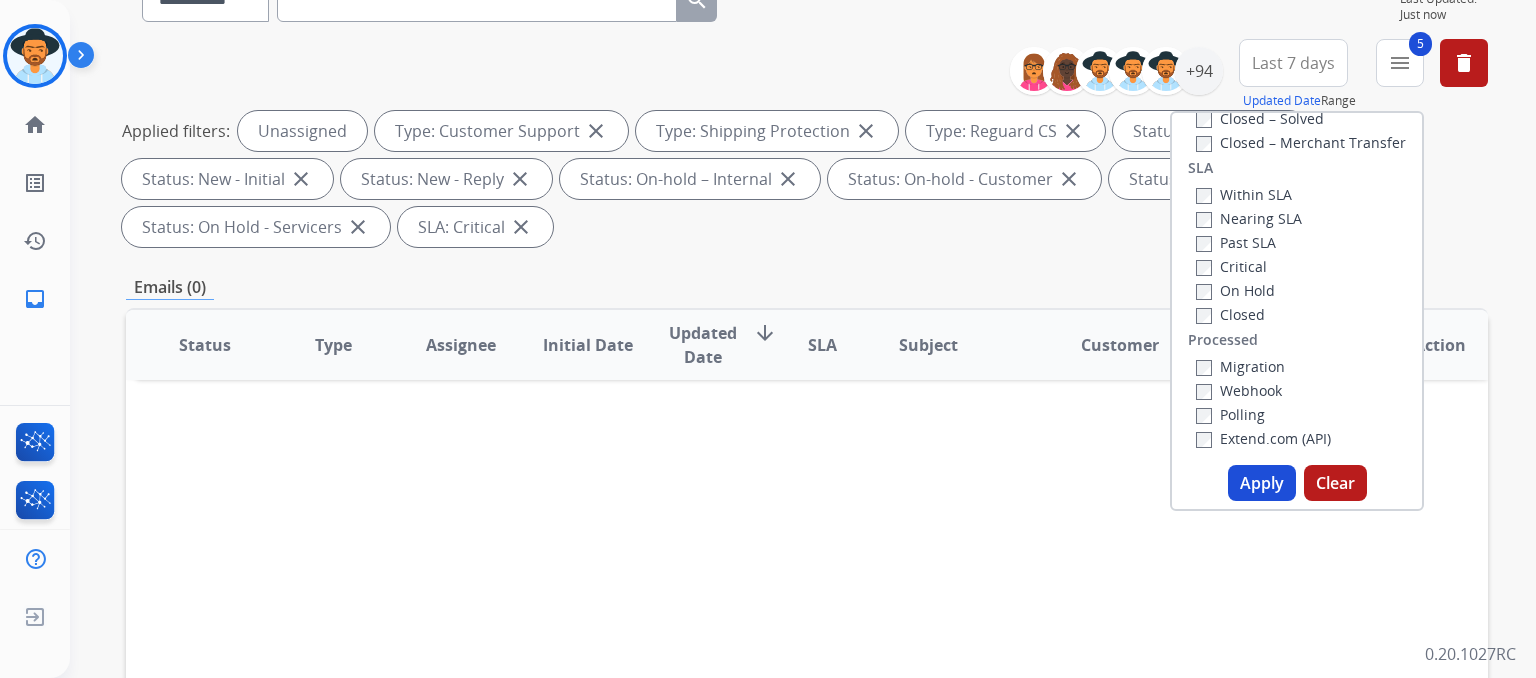 click on "Apply" at bounding box center [1262, 483] 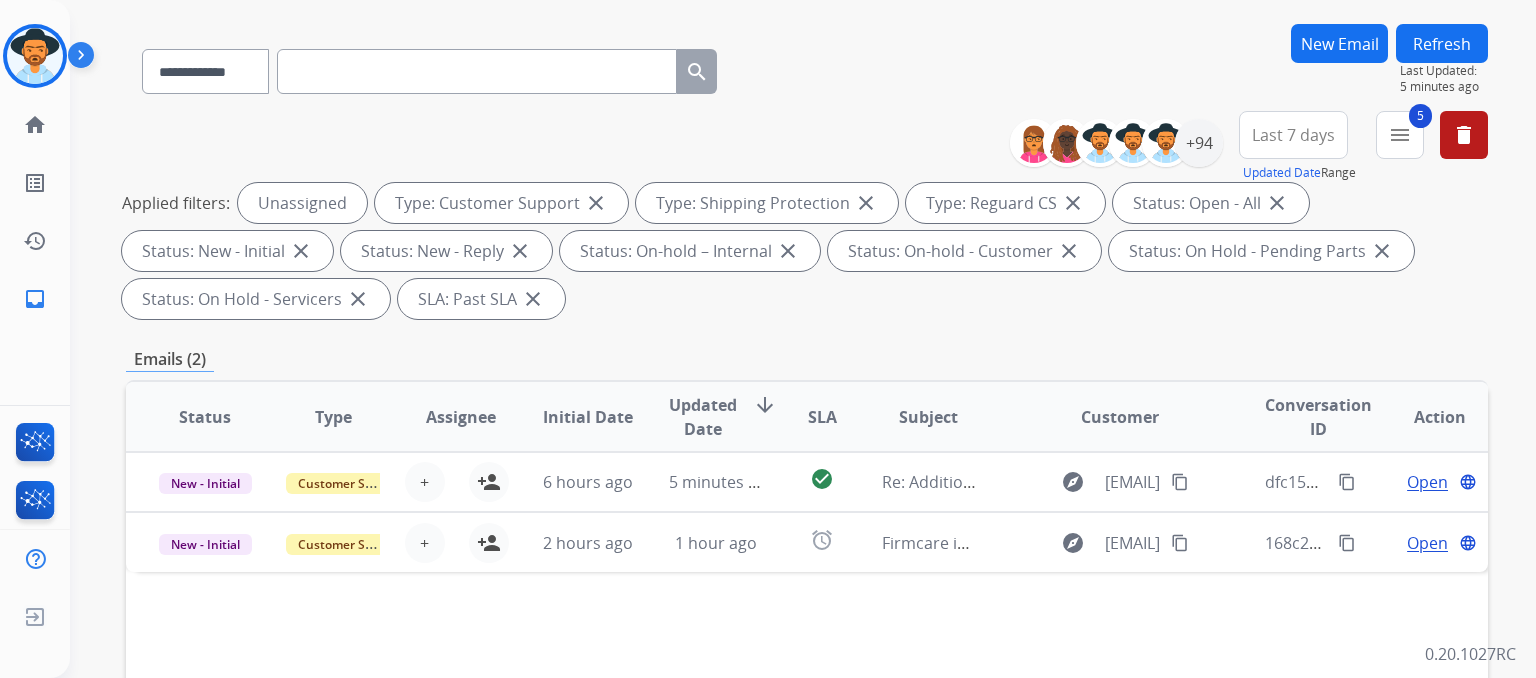 scroll, scrollTop: 200, scrollLeft: 0, axis: vertical 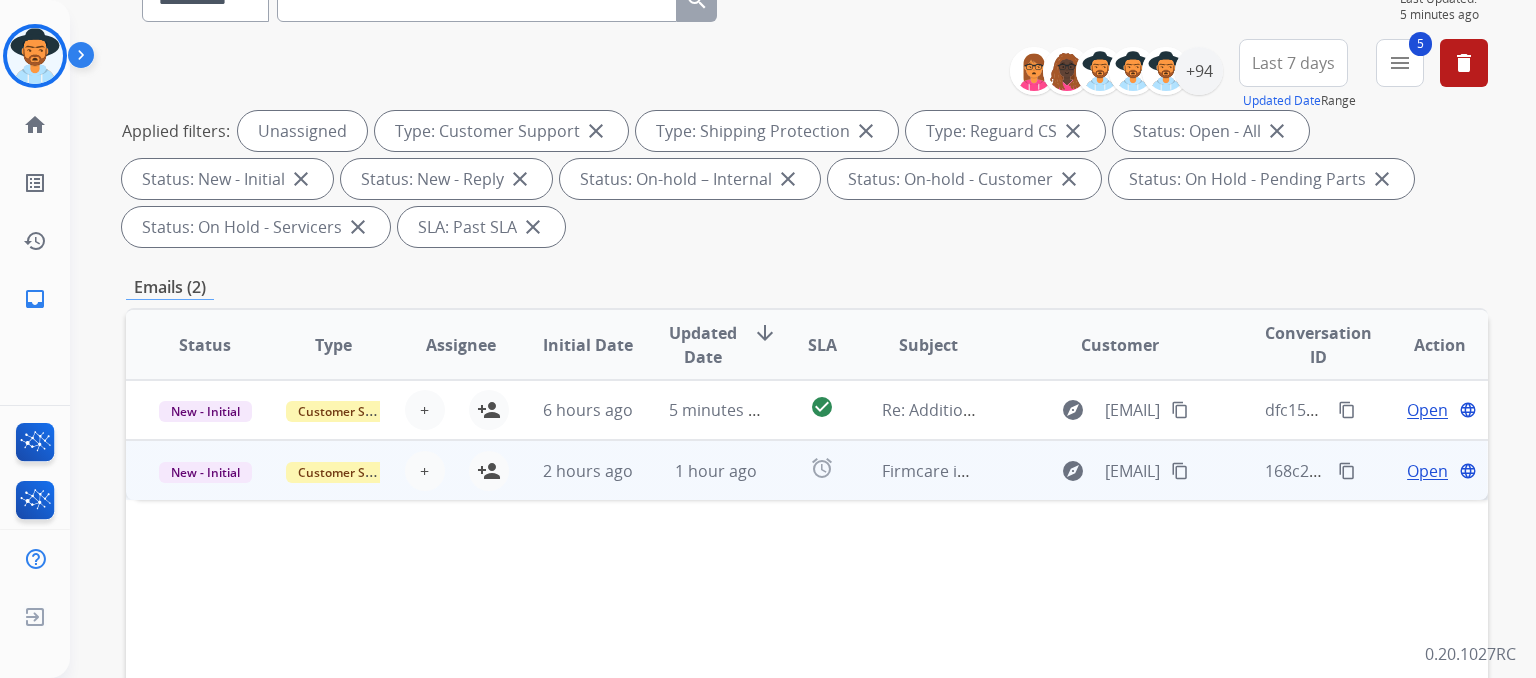 click on "content_copy" at bounding box center [1347, 471] 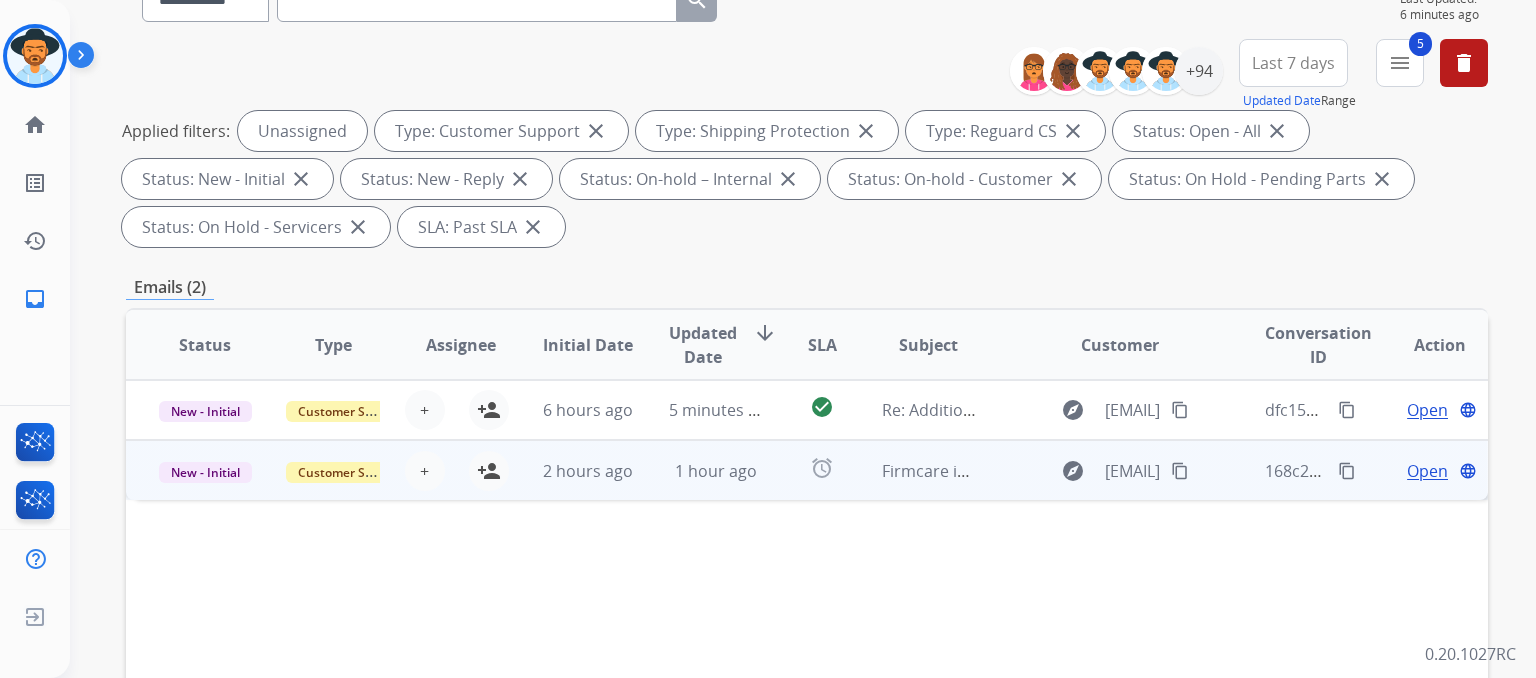 click on "content_copy" at bounding box center [1347, 471] 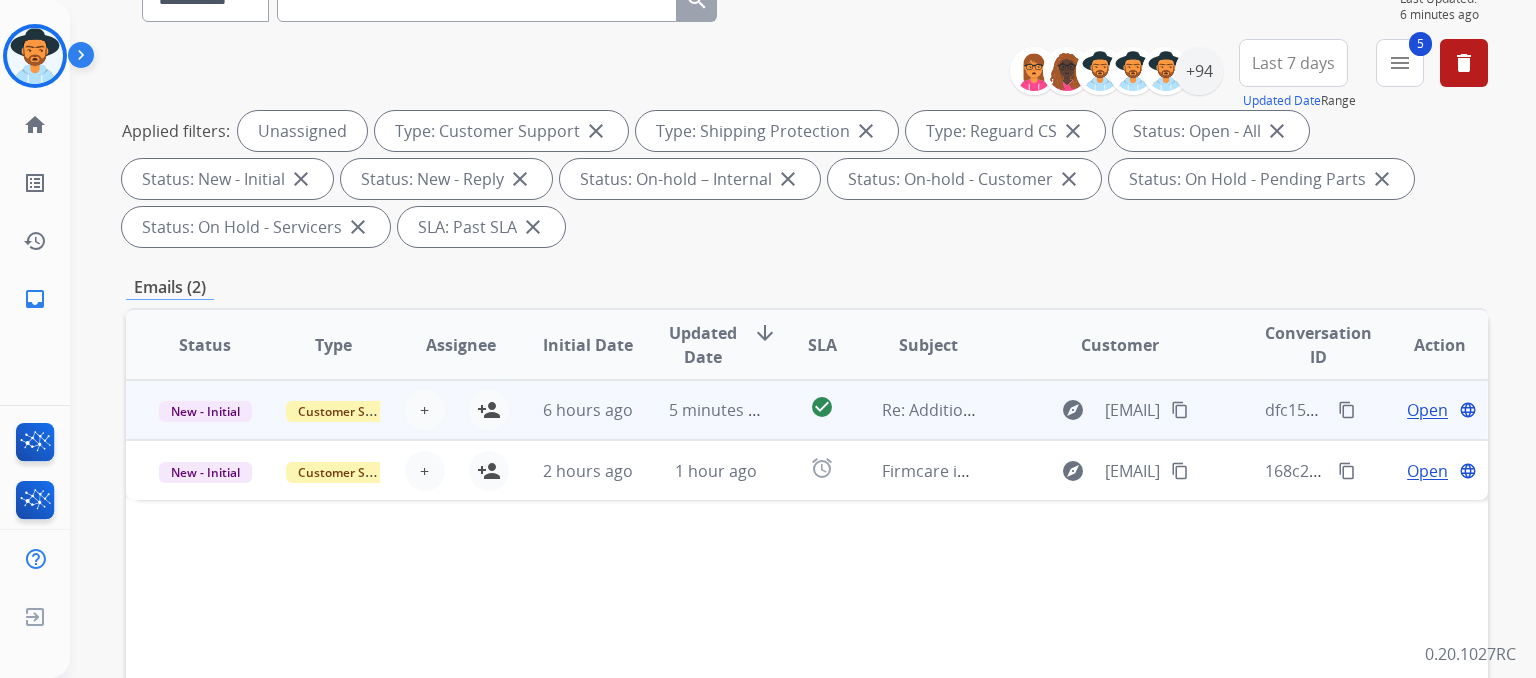 click on "content_copy" at bounding box center (1347, 410) 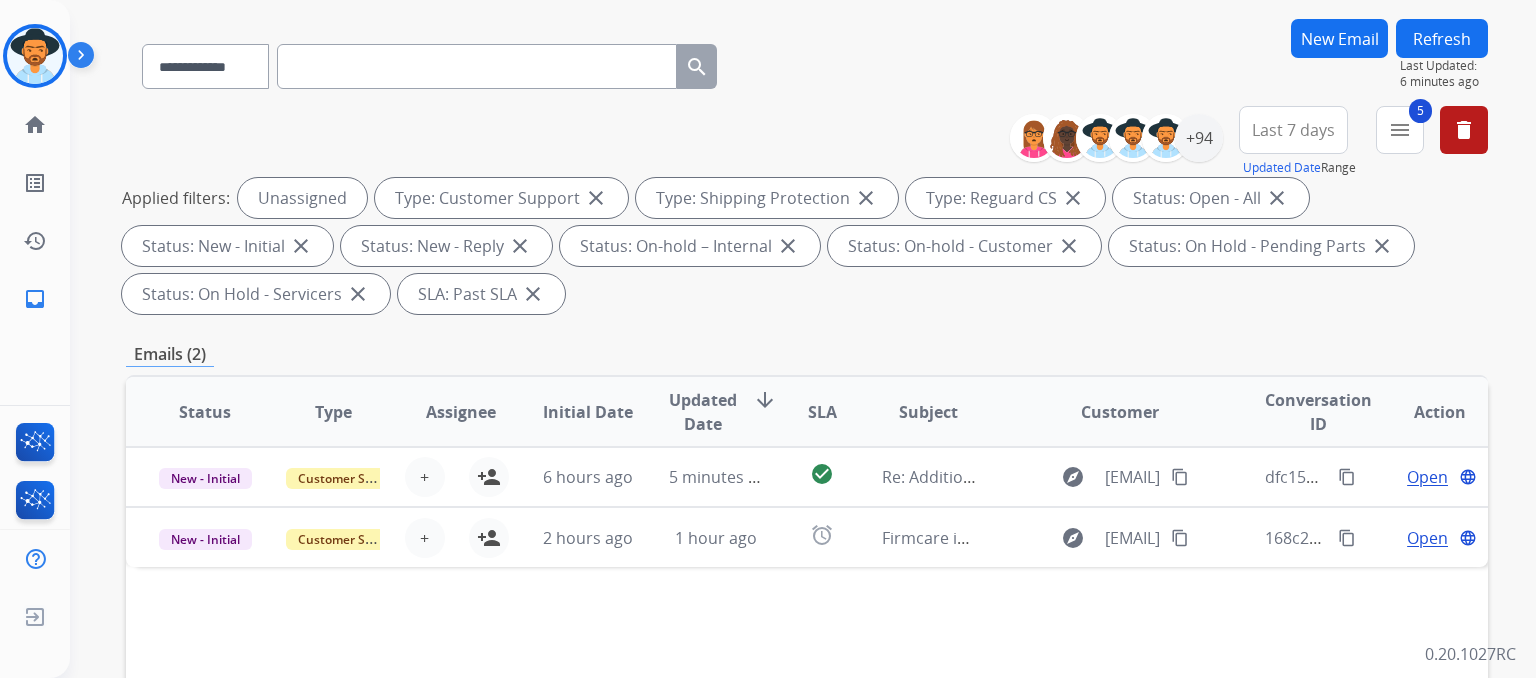 scroll, scrollTop: 100, scrollLeft: 0, axis: vertical 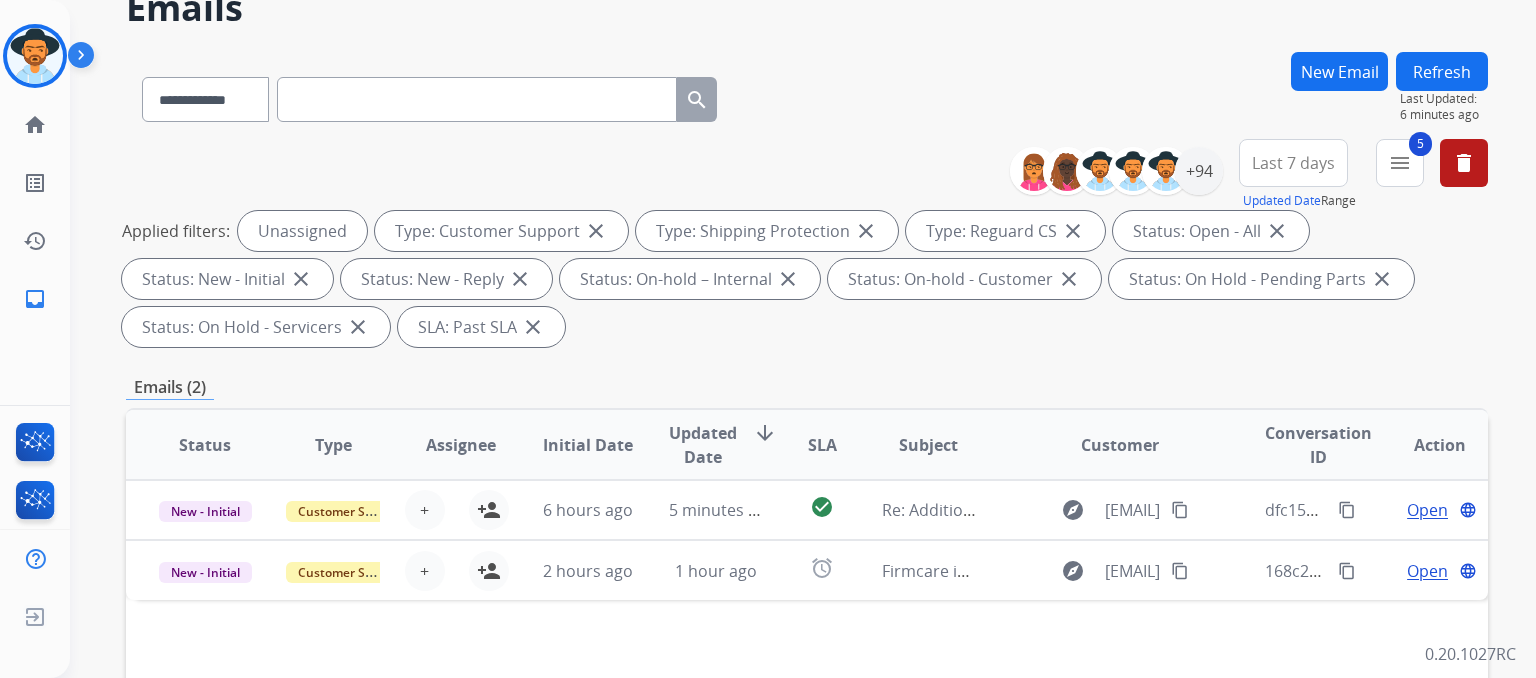 click on "Status Type Assignee Initial Date Updated Date arrow_downward SLA Subject Customer Conversation ID Action New - Initial Customer Support + Select agent person_add Assign to Me 6 hours ago 5 minutes ago check_circle  Re: Additional Information  explore [EMAIL] content_copy  dfc154d2-301d-48ad-b6bb-c261e4360f47  content_copy Open language New - Initial Customer Support + Select agent person_add Assign to Me 2 hours ago 1 hour ago alarm  Firmcare issue  explore [EMAIL] content_copy  168c2cd1-d55a-4d55-9b81-af367021796b  content_copy Open language" at bounding box center (807, 743) 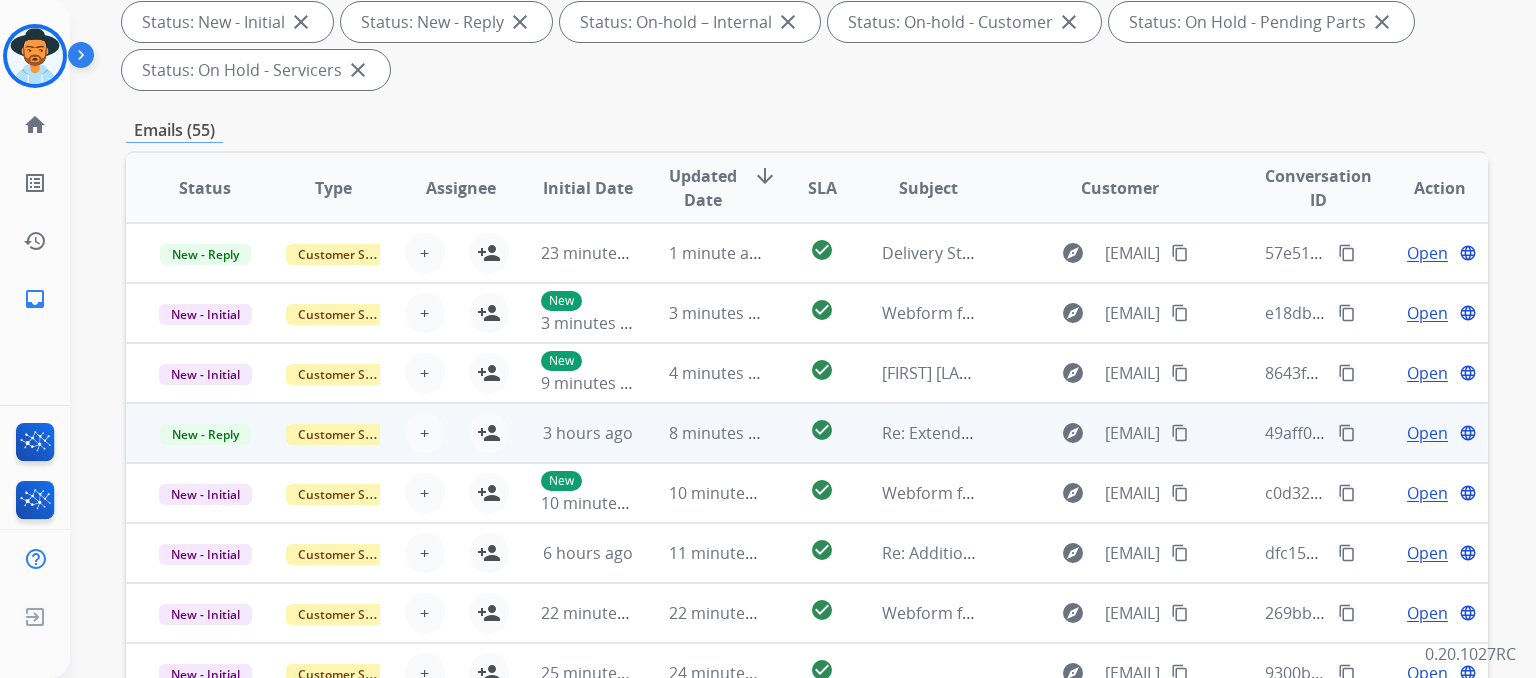 scroll, scrollTop: 400, scrollLeft: 0, axis: vertical 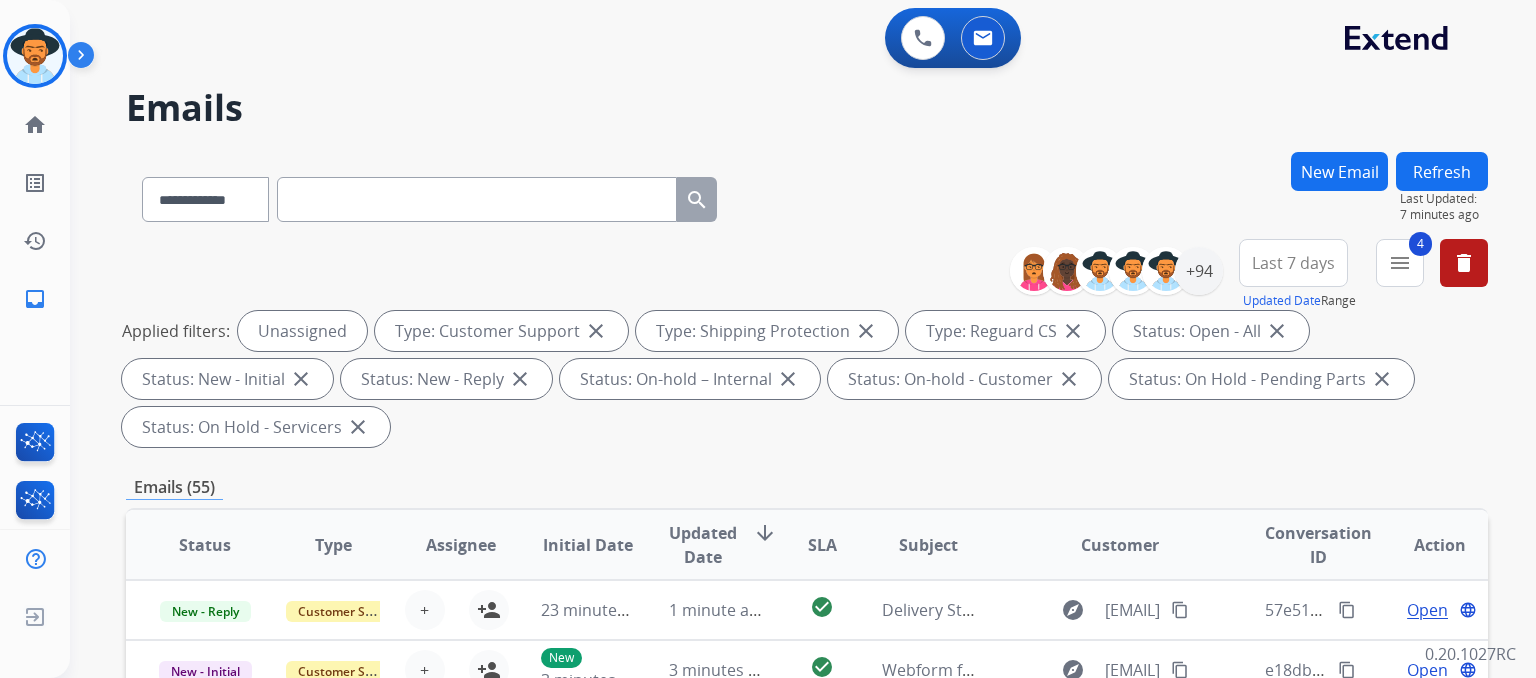 click on "Refresh" at bounding box center [1442, 171] 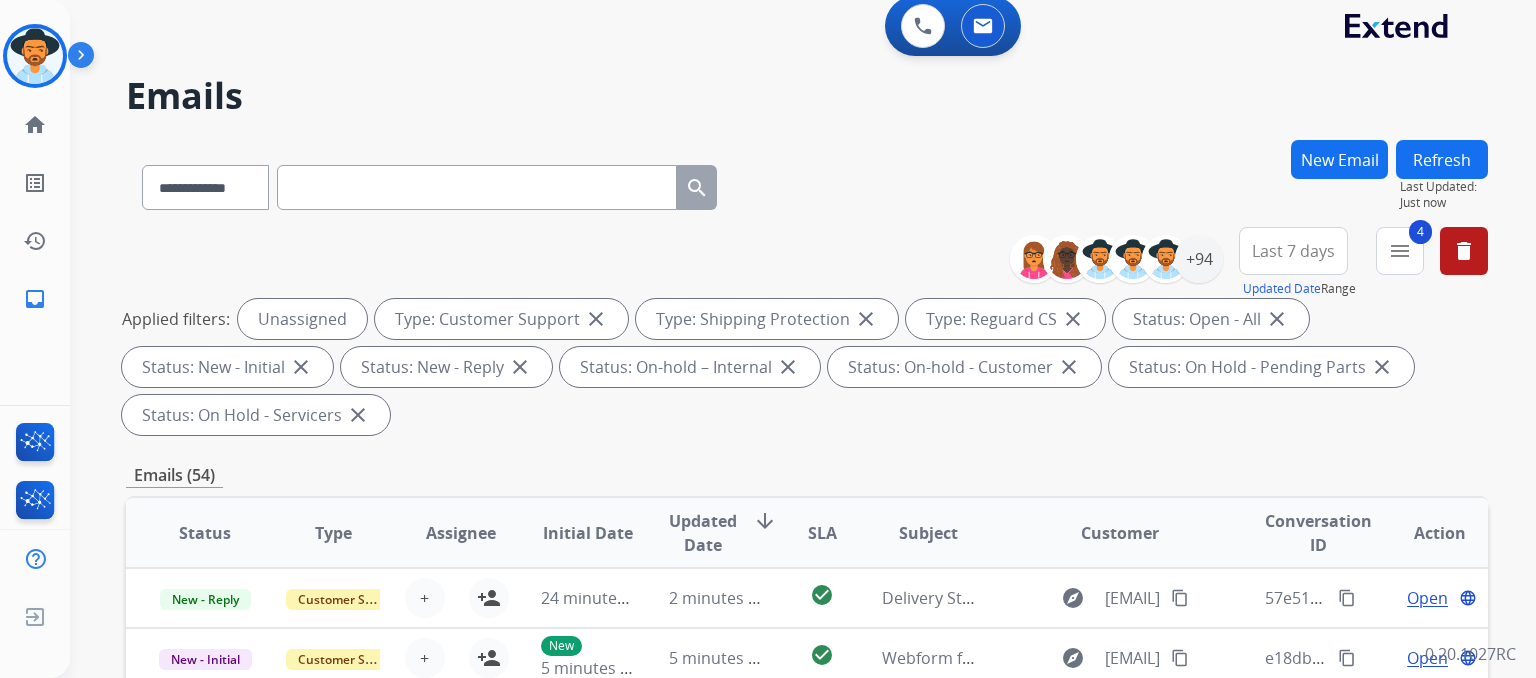 scroll, scrollTop: 4, scrollLeft: 0, axis: vertical 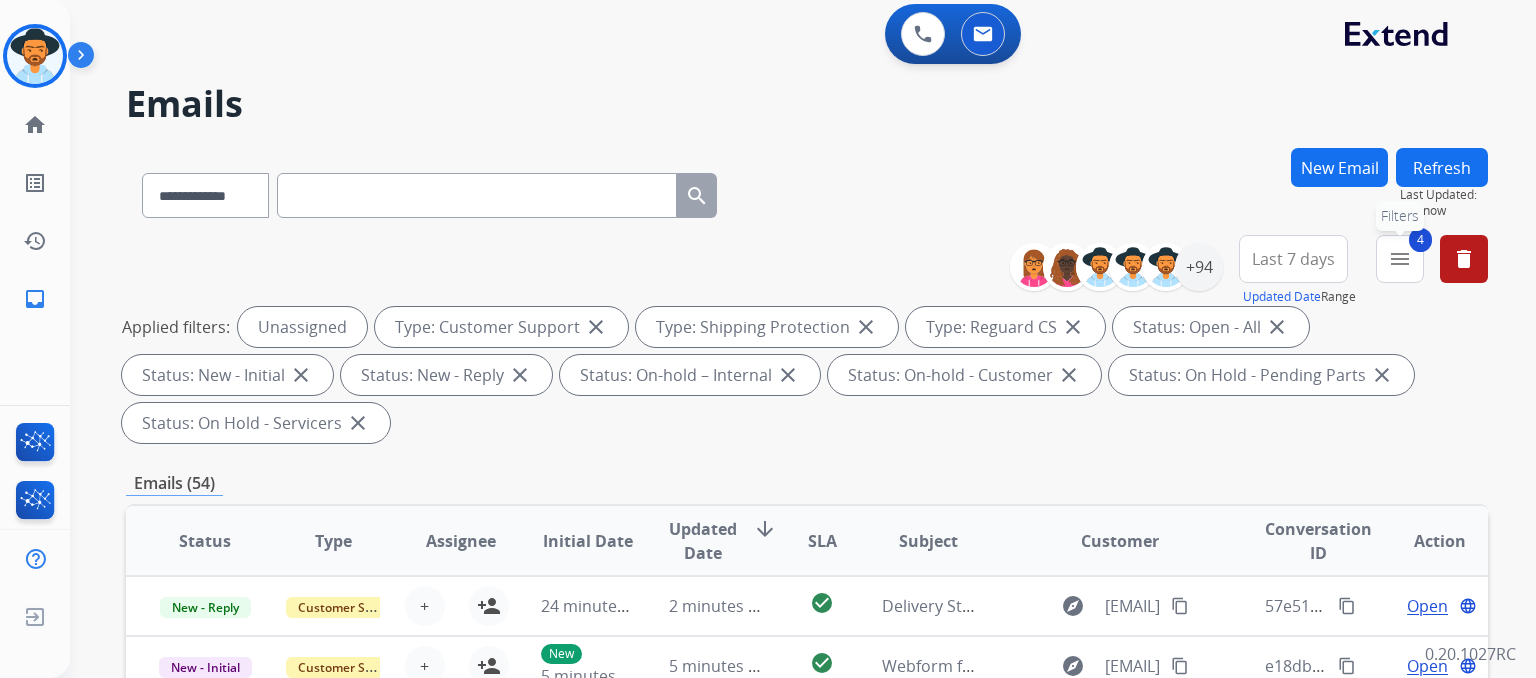 click on "4 menu  Filters" at bounding box center (1400, 259) 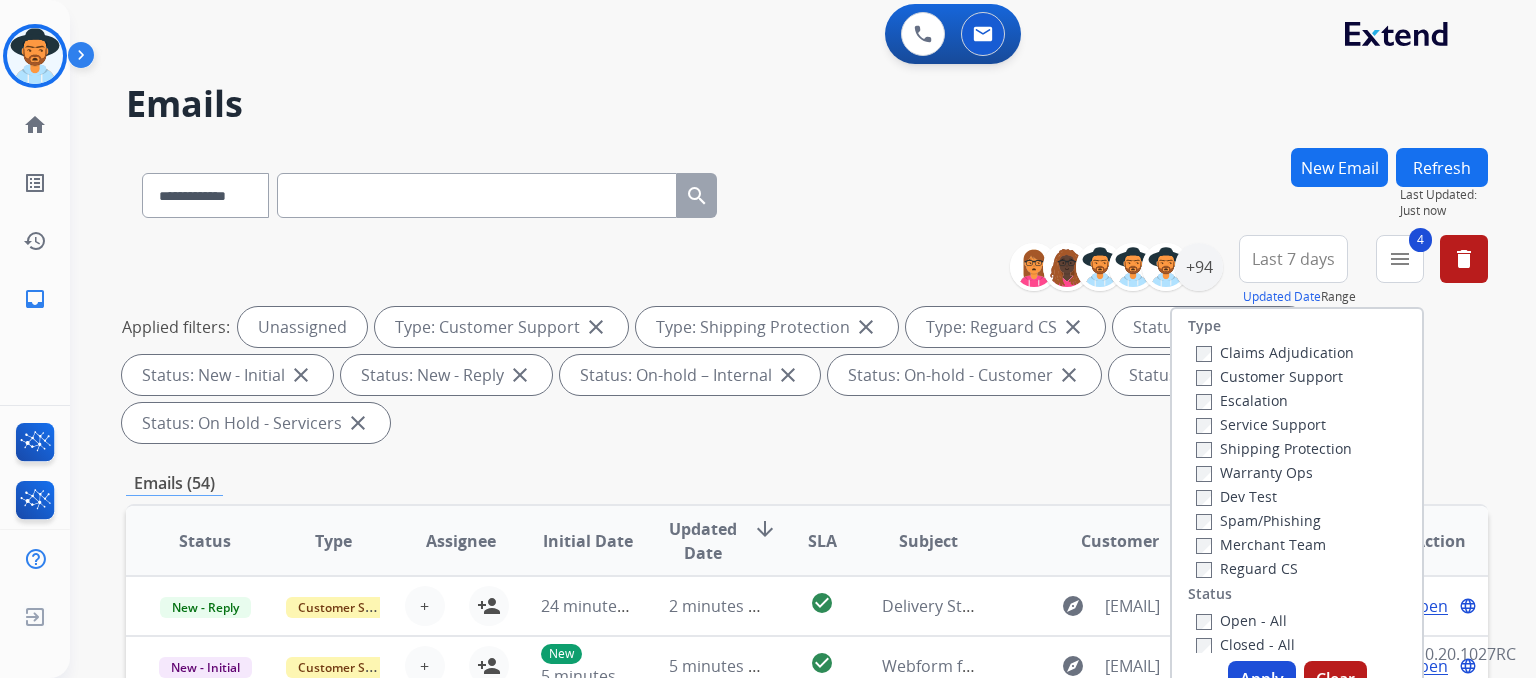 scroll, scrollTop: 0, scrollLeft: 0, axis: both 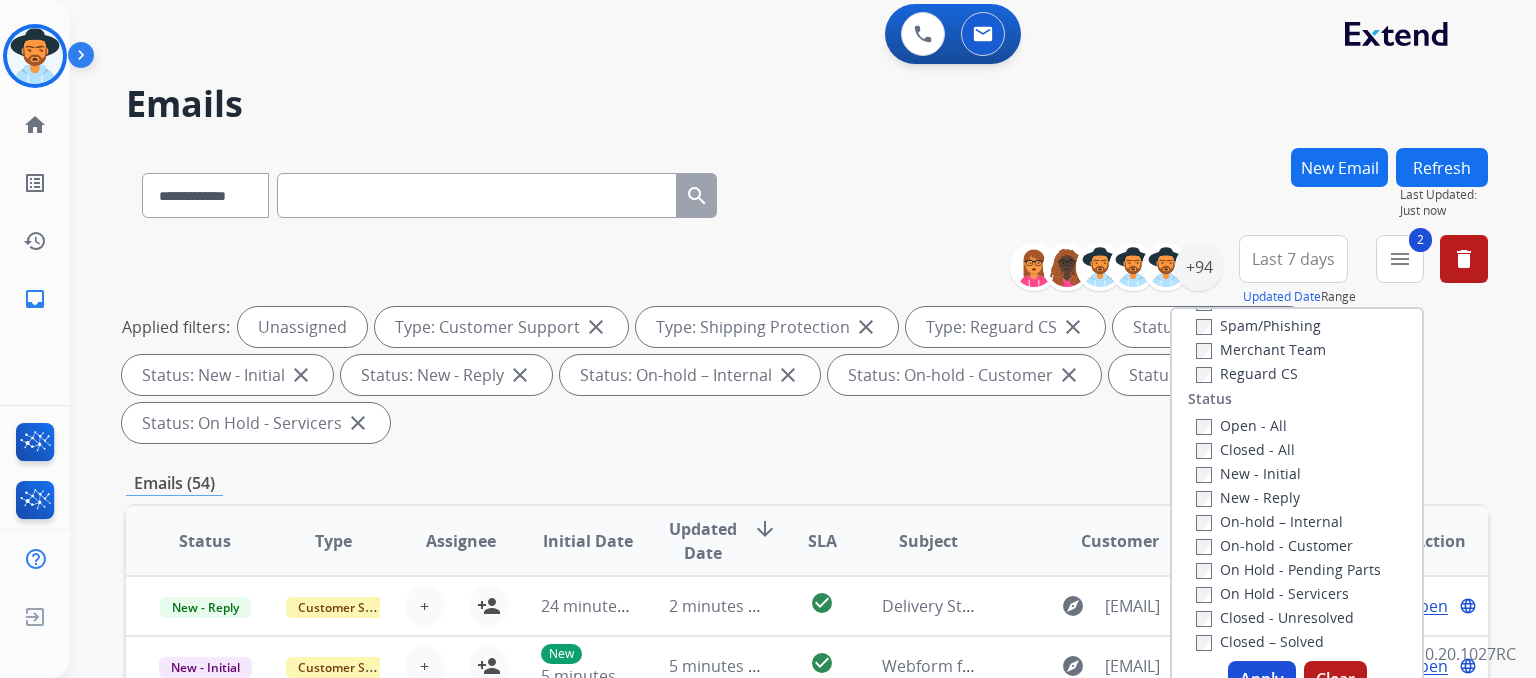 click on "Apply" at bounding box center [1262, 679] 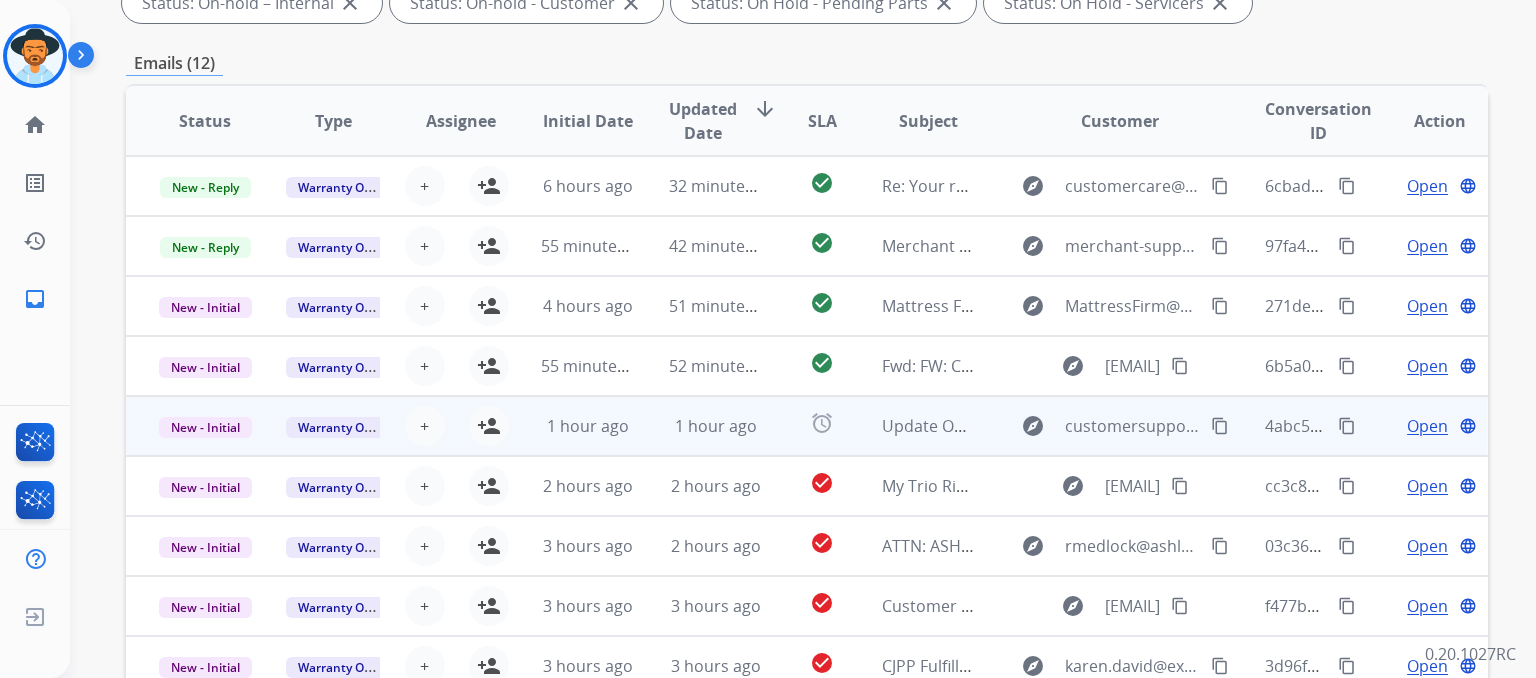scroll, scrollTop: 400, scrollLeft: 0, axis: vertical 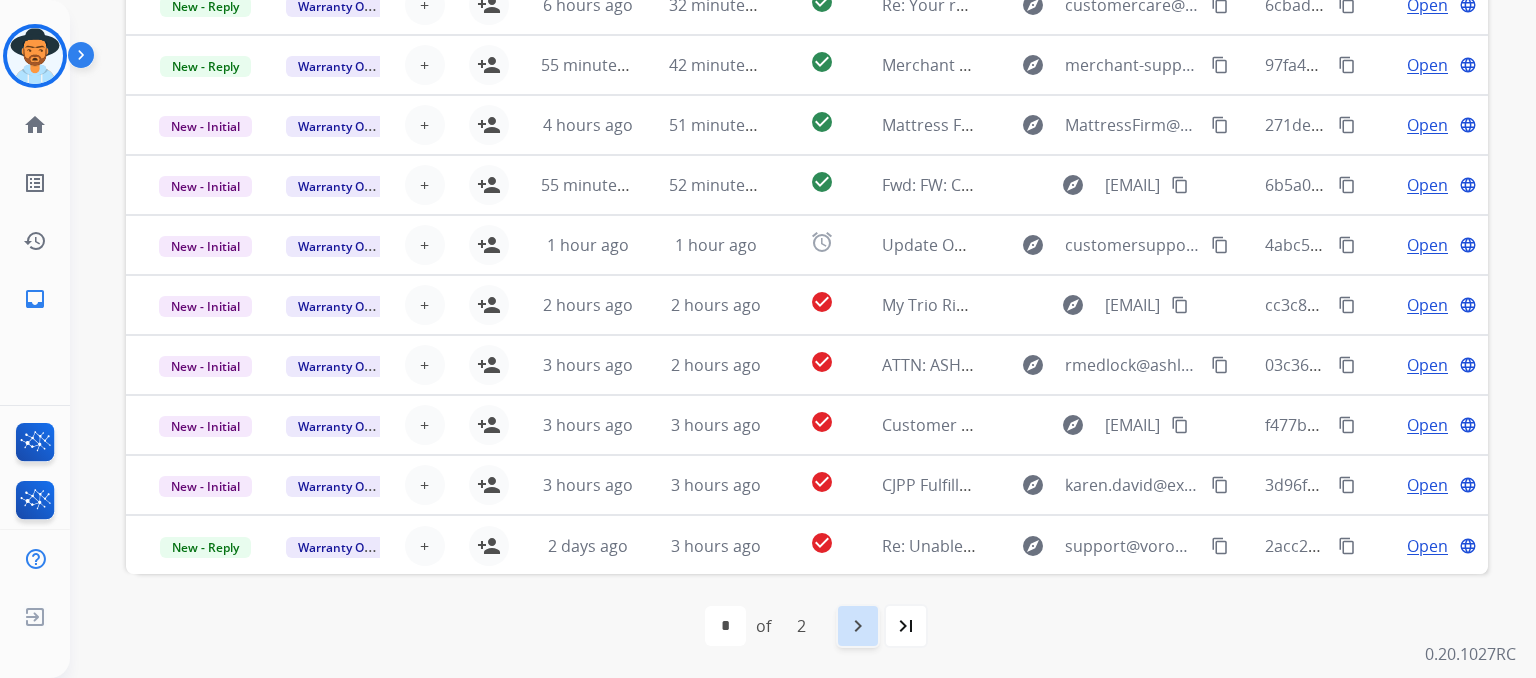 click on "navigate_next" at bounding box center (858, 626) 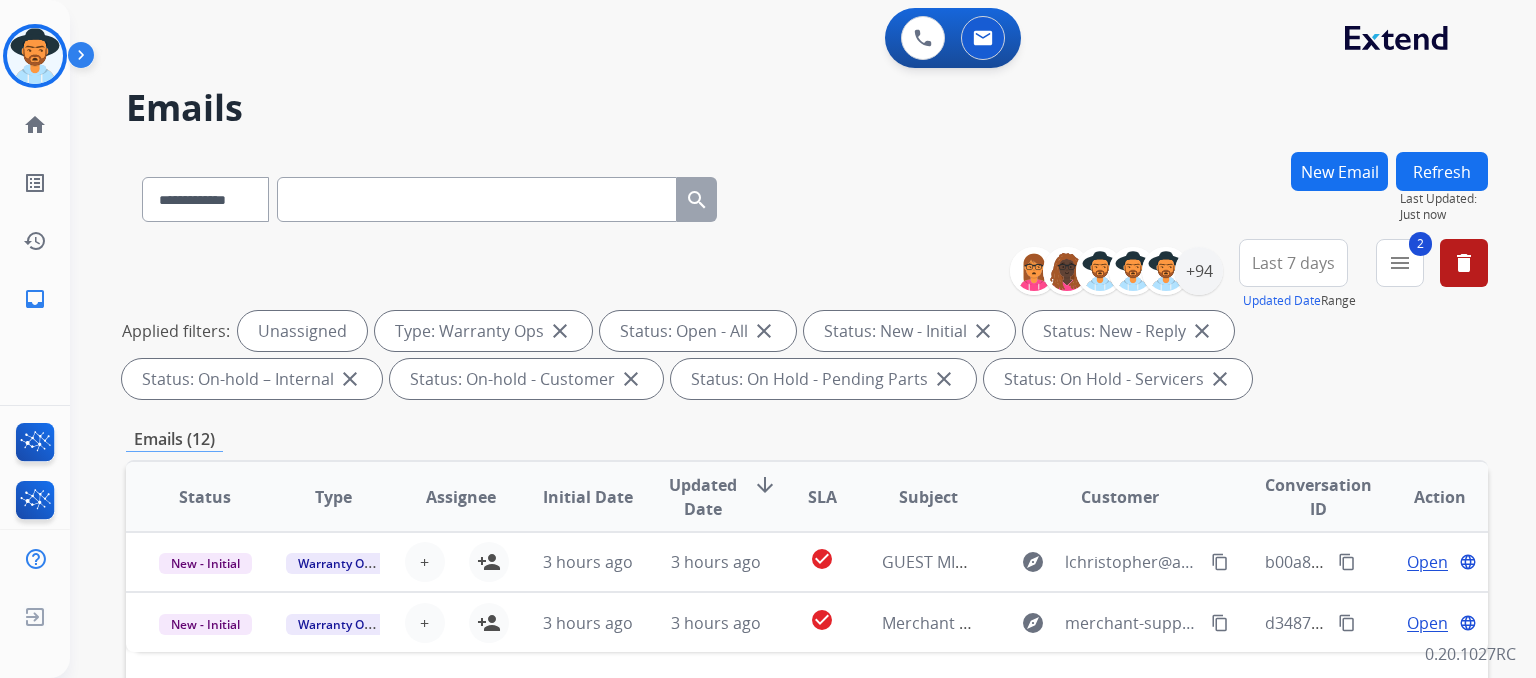 scroll, scrollTop: 0, scrollLeft: 0, axis: both 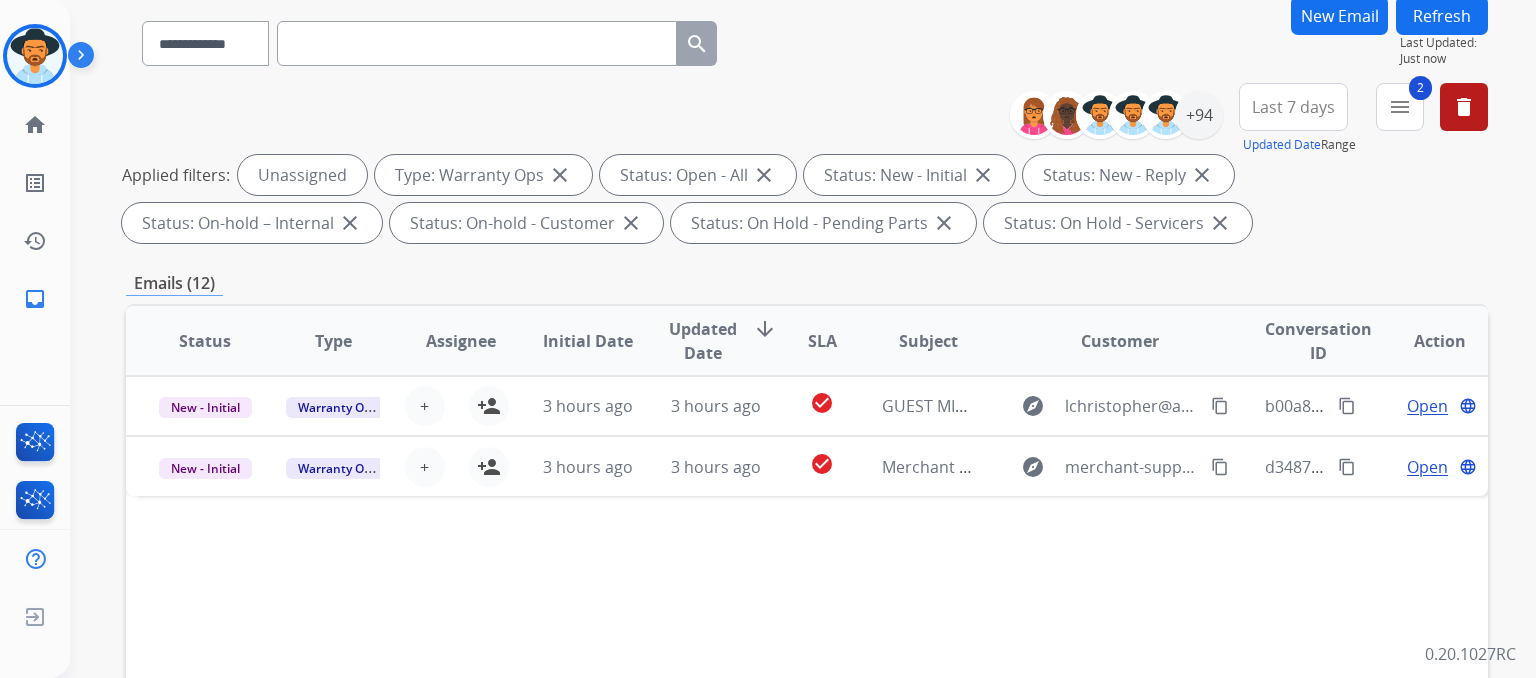 click on "close" at bounding box center (560, 175) 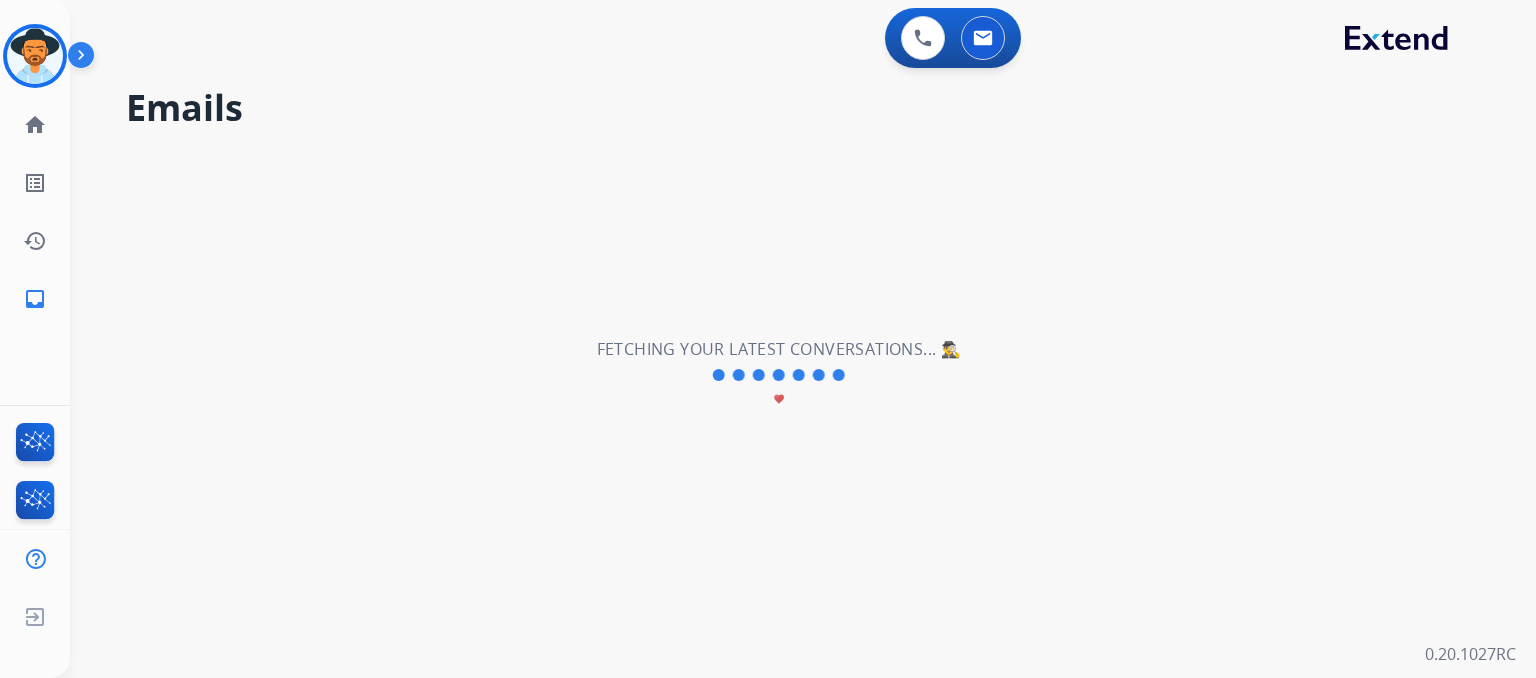 scroll, scrollTop: 0, scrollLeft: 0, axis: both 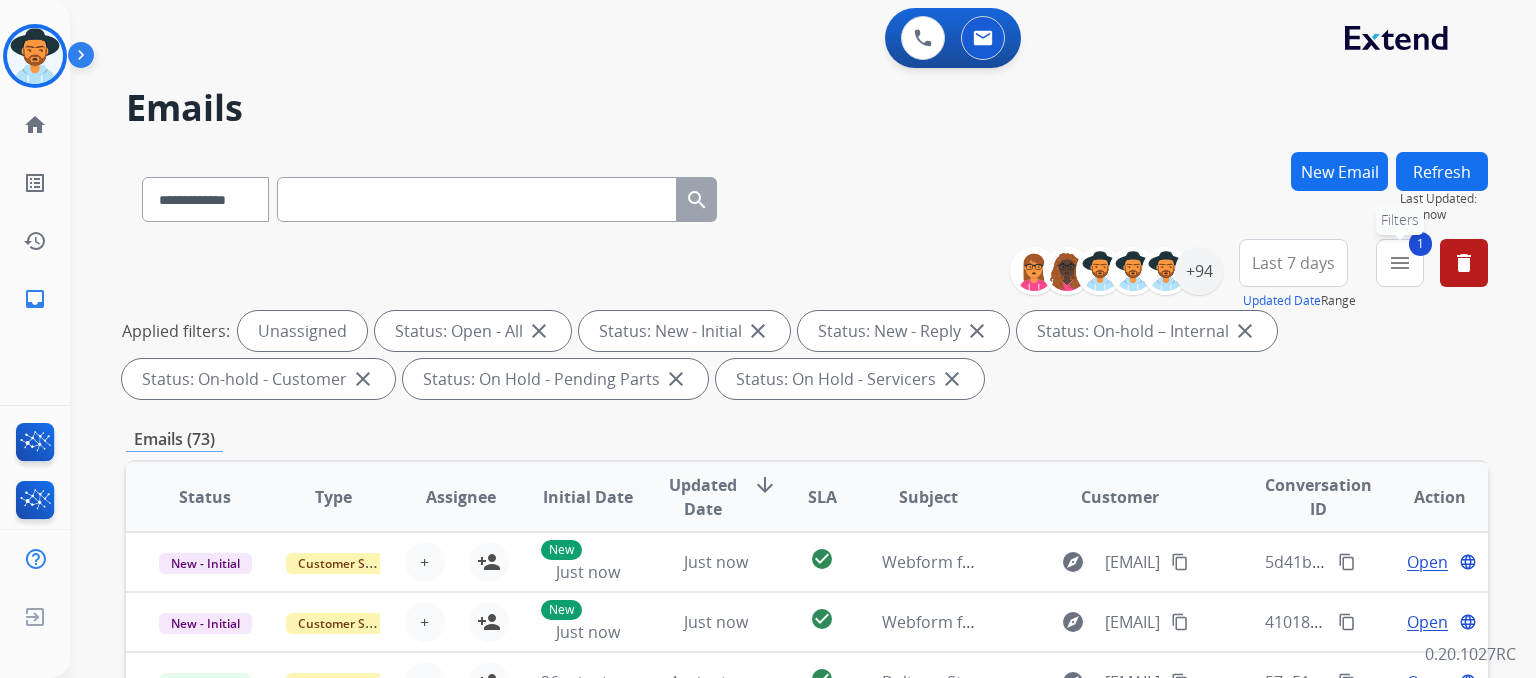click on "menu" at bounding box center (1400, 263) 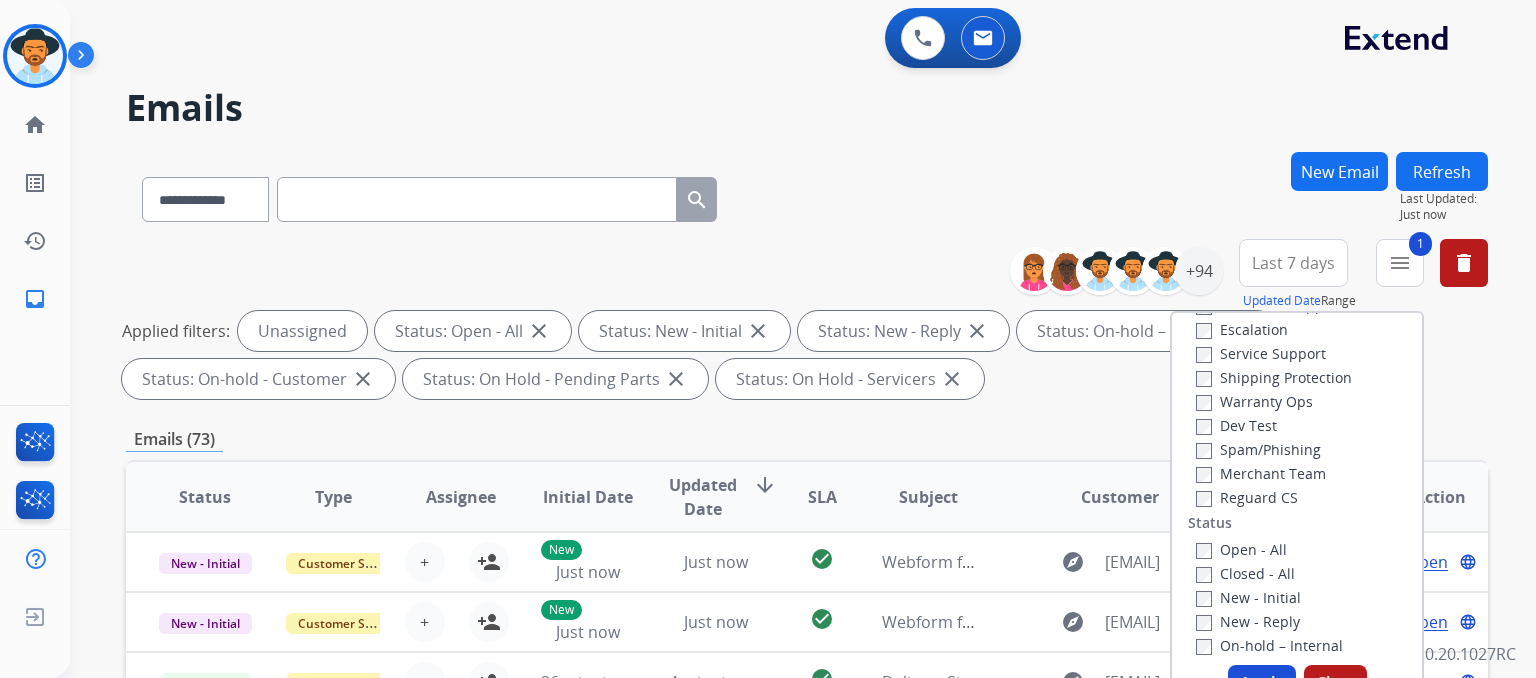 scroll, scrollTop: 0, scrollLeft: 0, axis: both 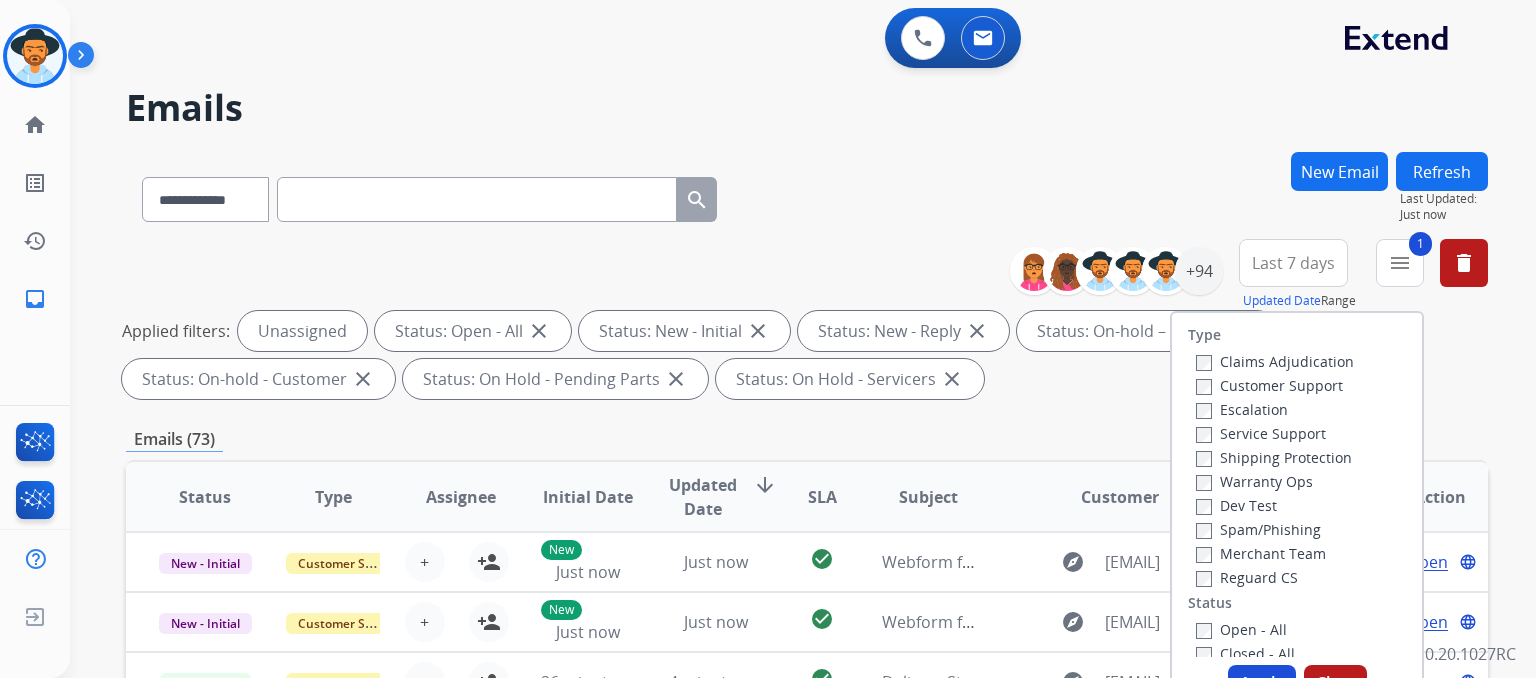 click on "Customer Support" at bounding box center (1269, 385) 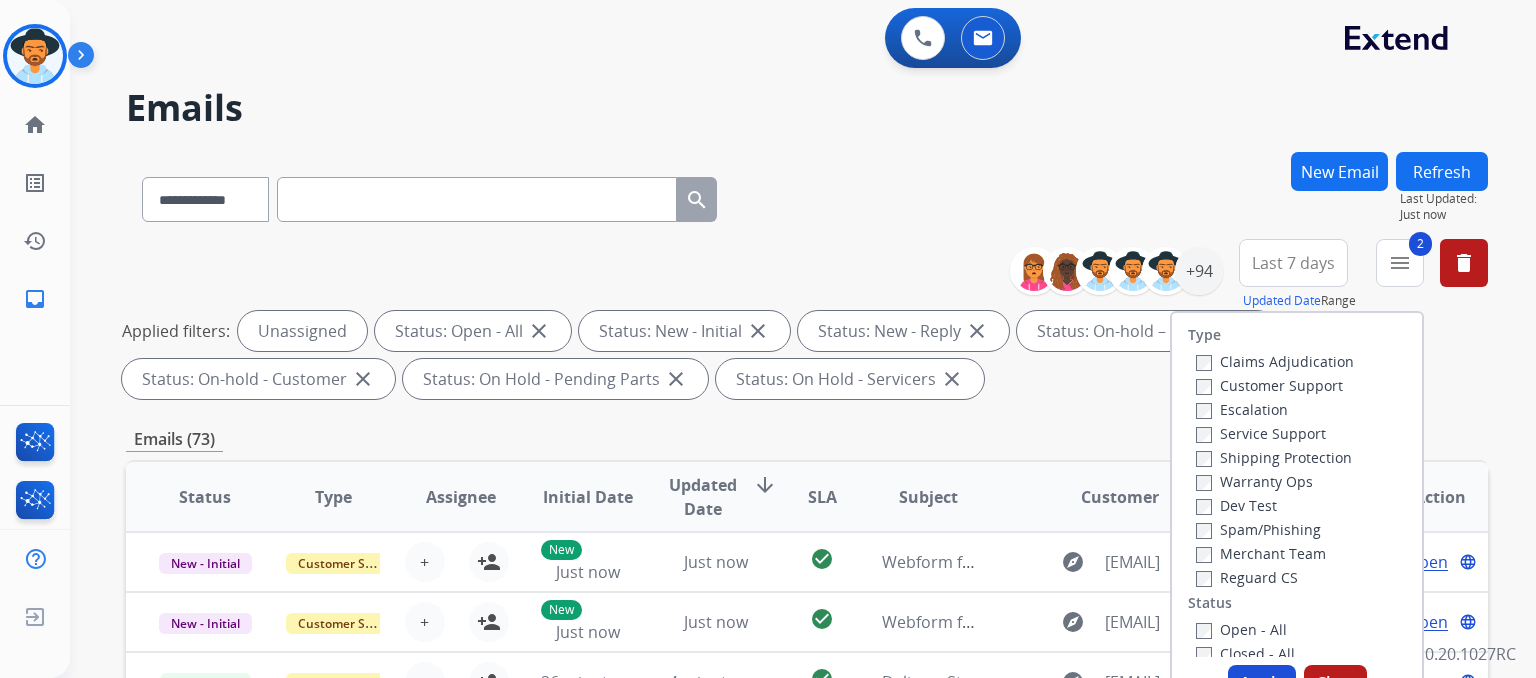click on "Shipping Protection" at bounding box center (1274, 457) 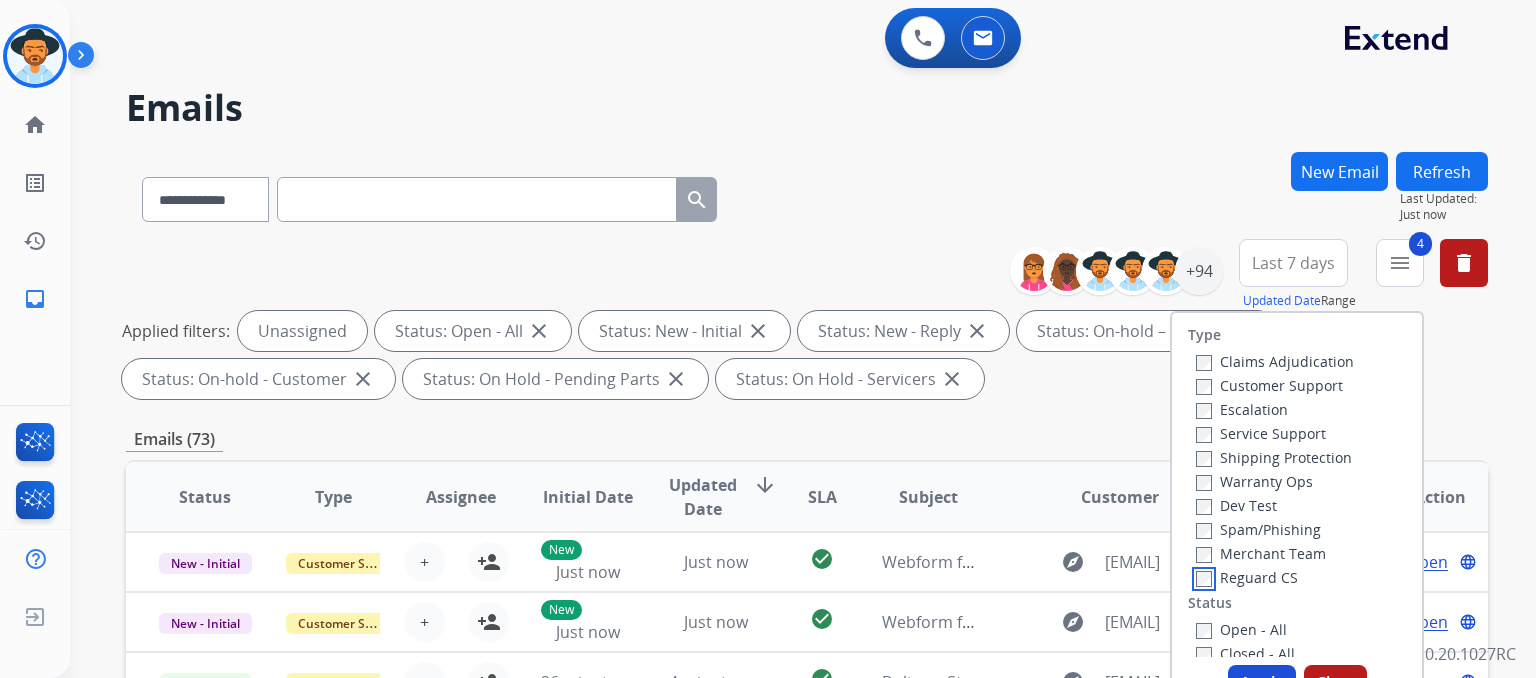 scroll, scrollTop: 200, scrollLeft: 0, axis: vertical 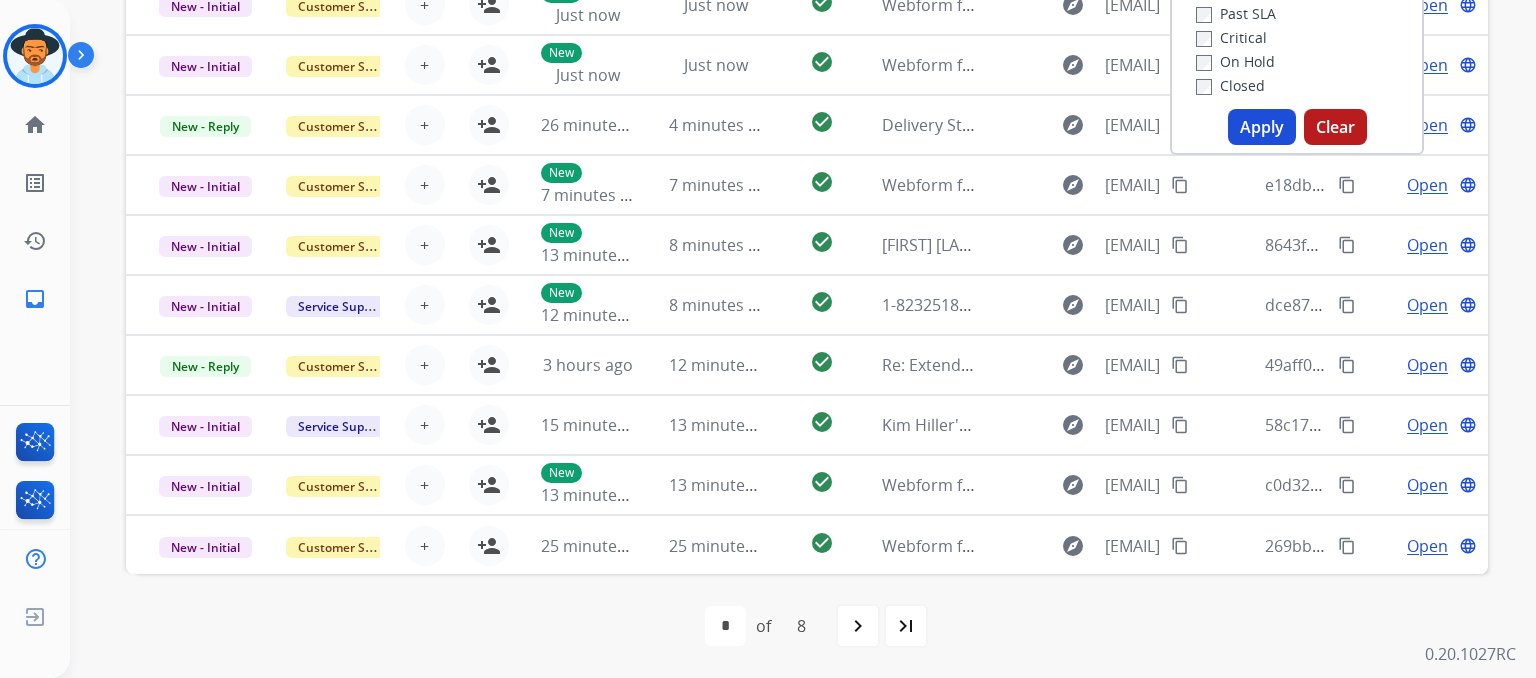 click on "Apply" at bounding box center (1262, 127) 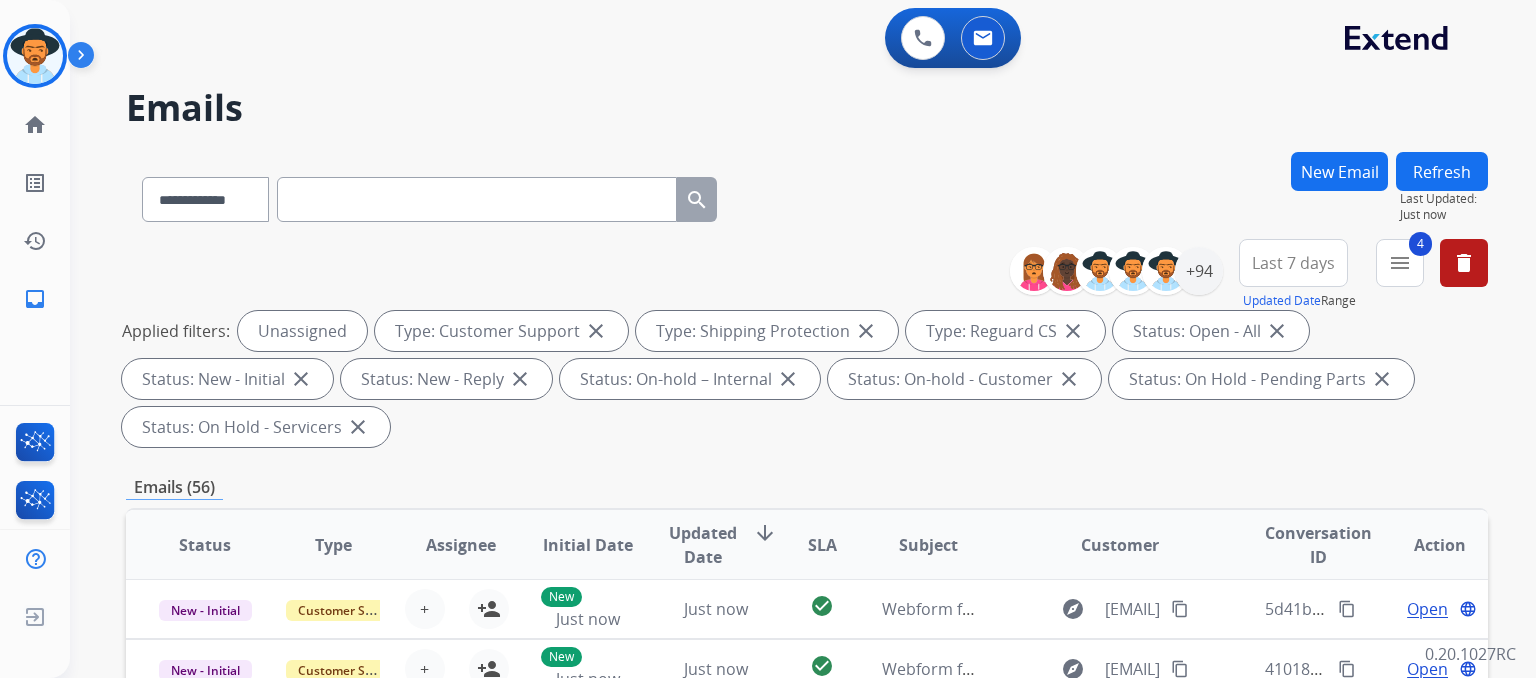 click on "**********" at bounding box center (807, 717) 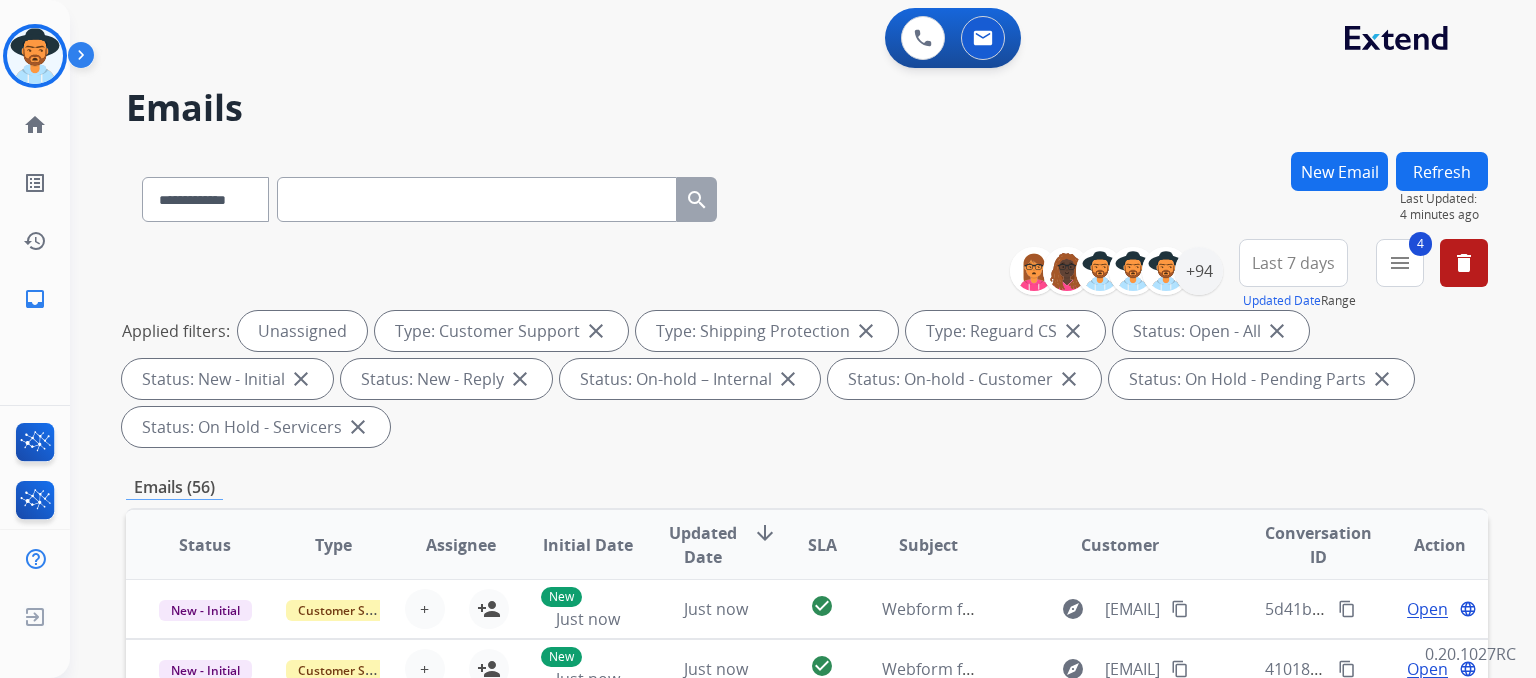 click on "Refresh" at bounding box center (1442, 171) 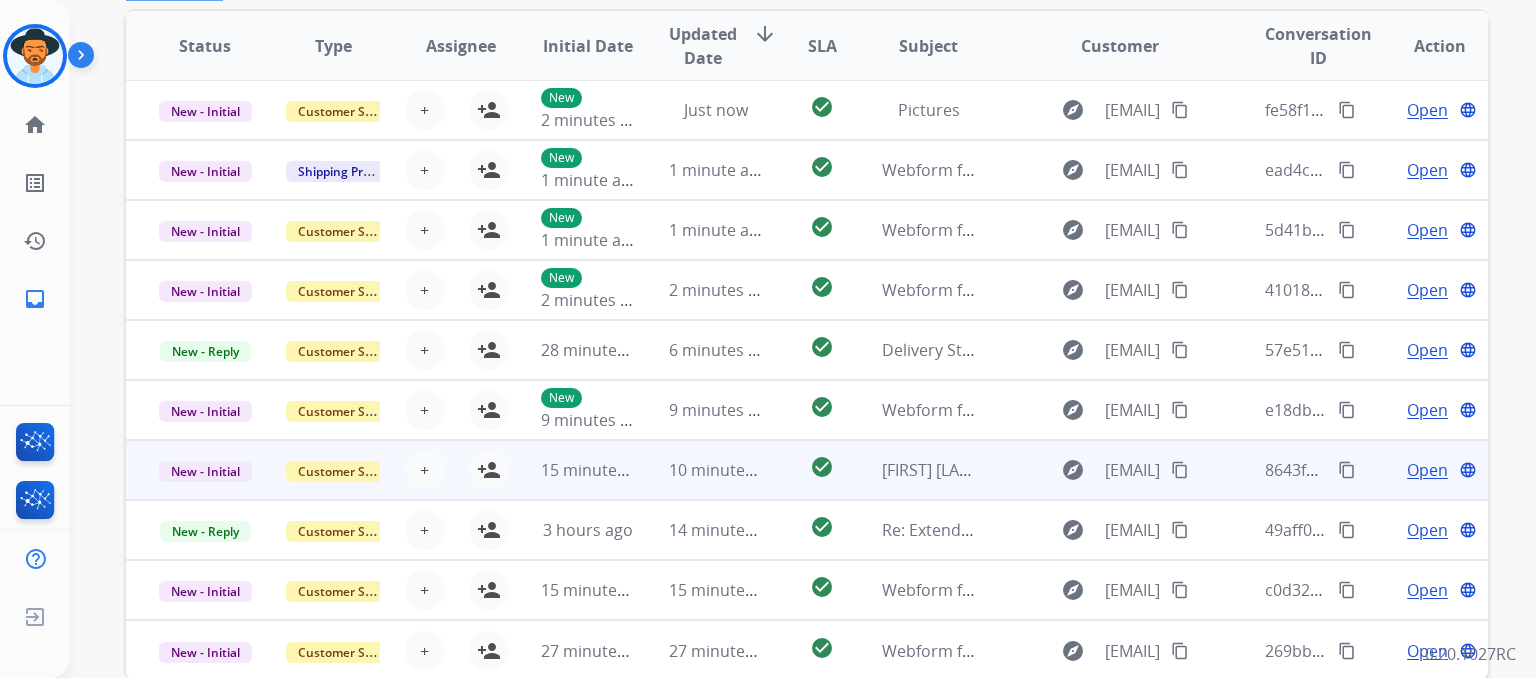 scroll, scrollTop: 500, scrollLeft: 0, axis: vertical 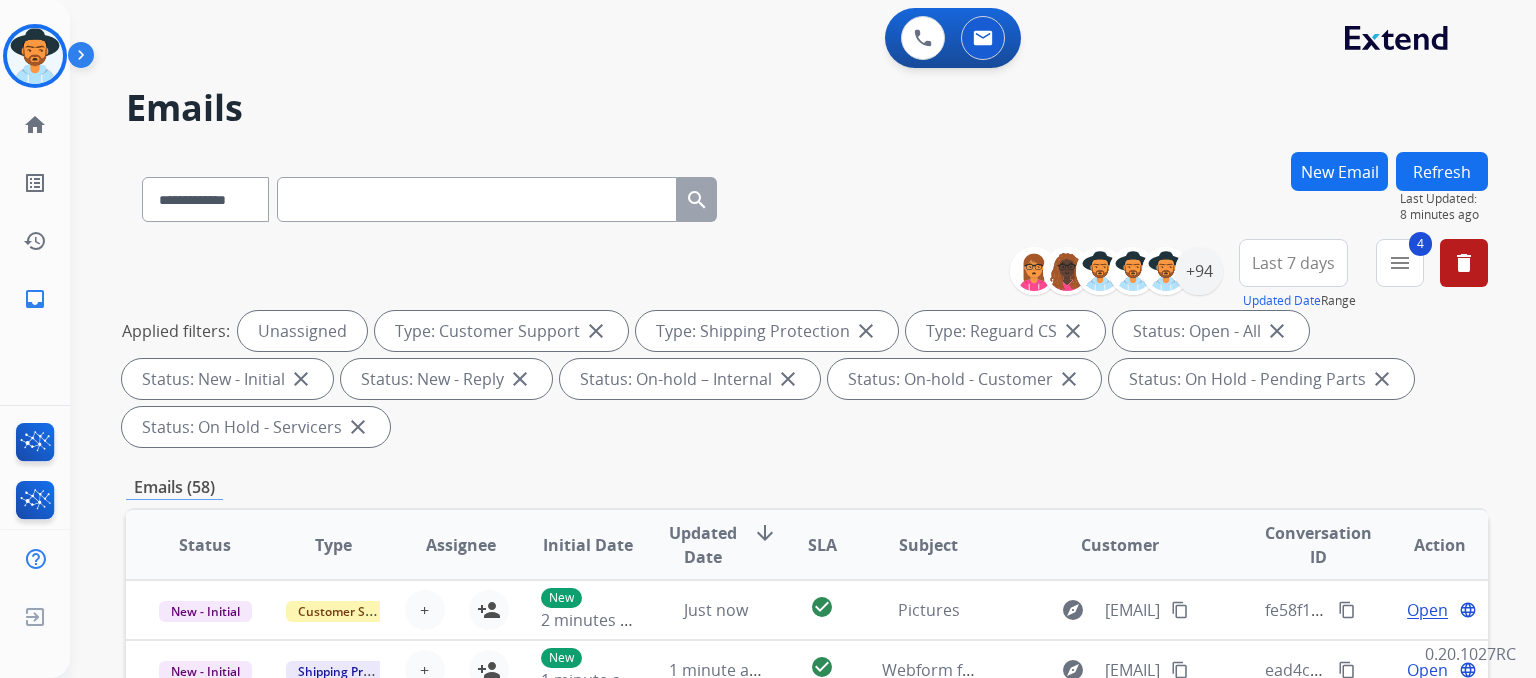click on "Refresh" at bounding box center [1442, 171] 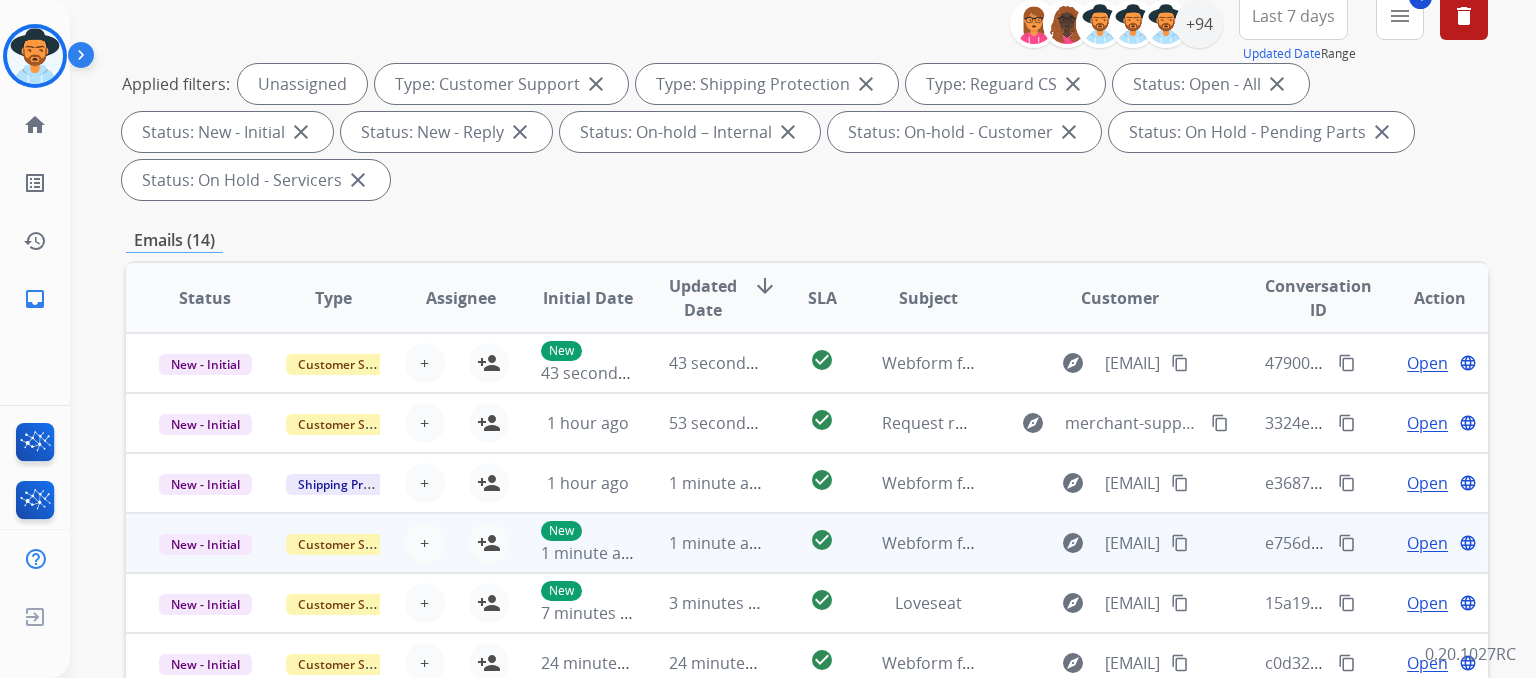 scroll, scrollTop: 300, scrollLeft: 0, axis: vertical 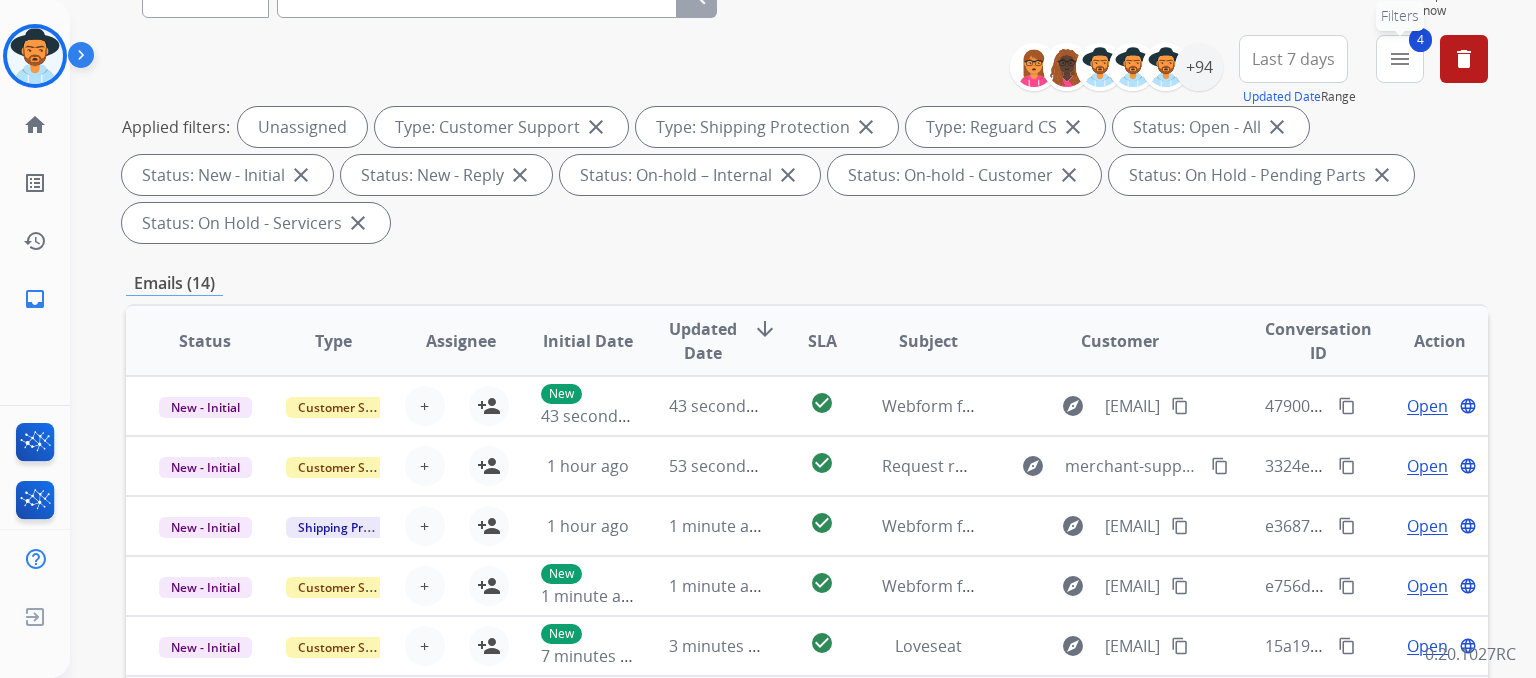 click on "menu" at bounding box center [1400, 59] 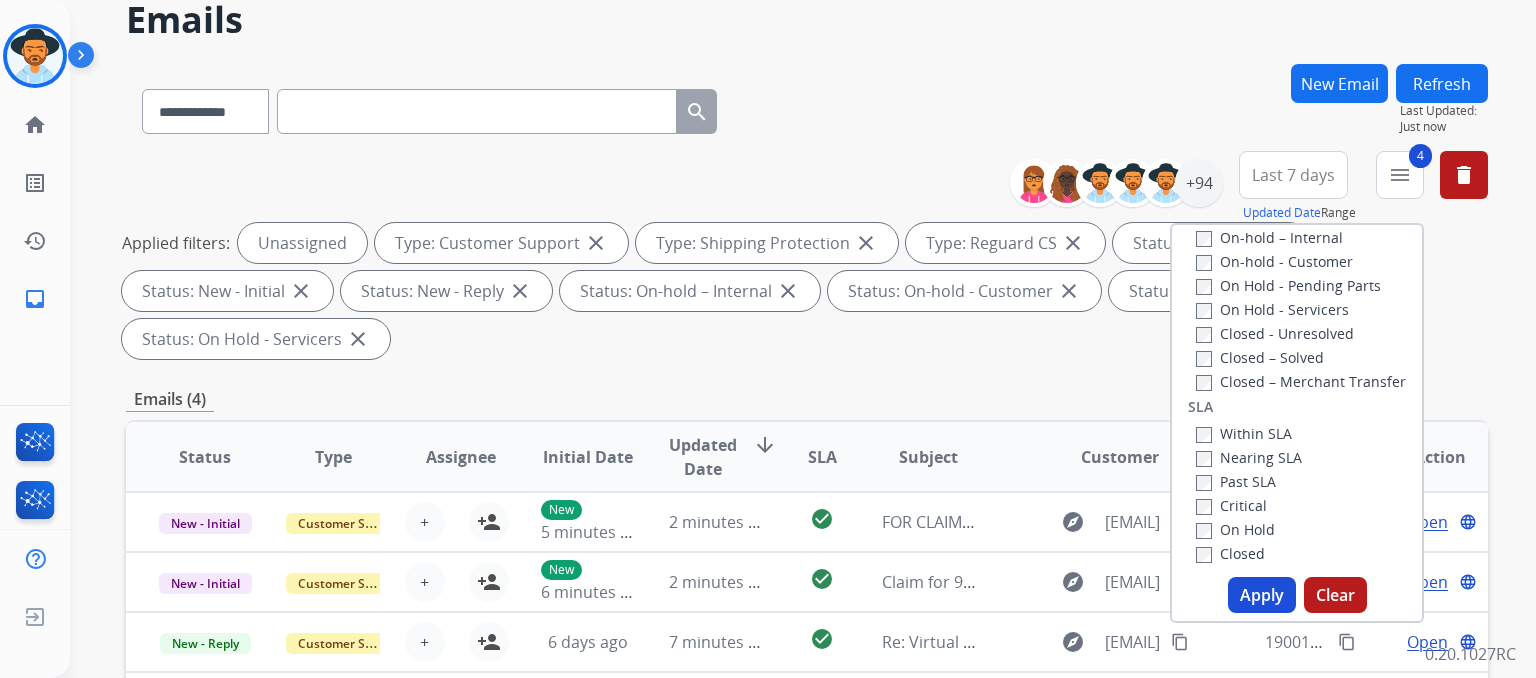 scroll, scrollTop: 0, scrollLeft: 0, axis: both 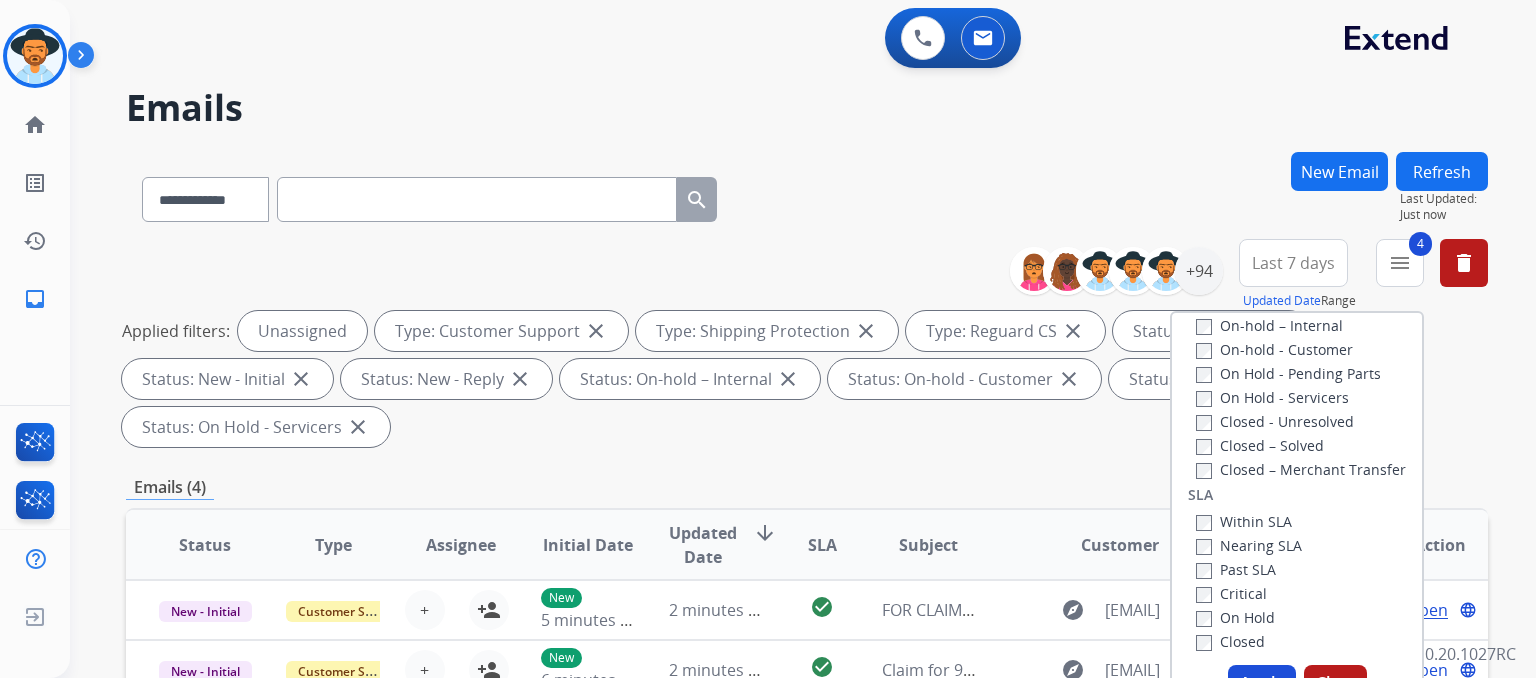 click on "Refresh" at bounding box center [1442, 171] 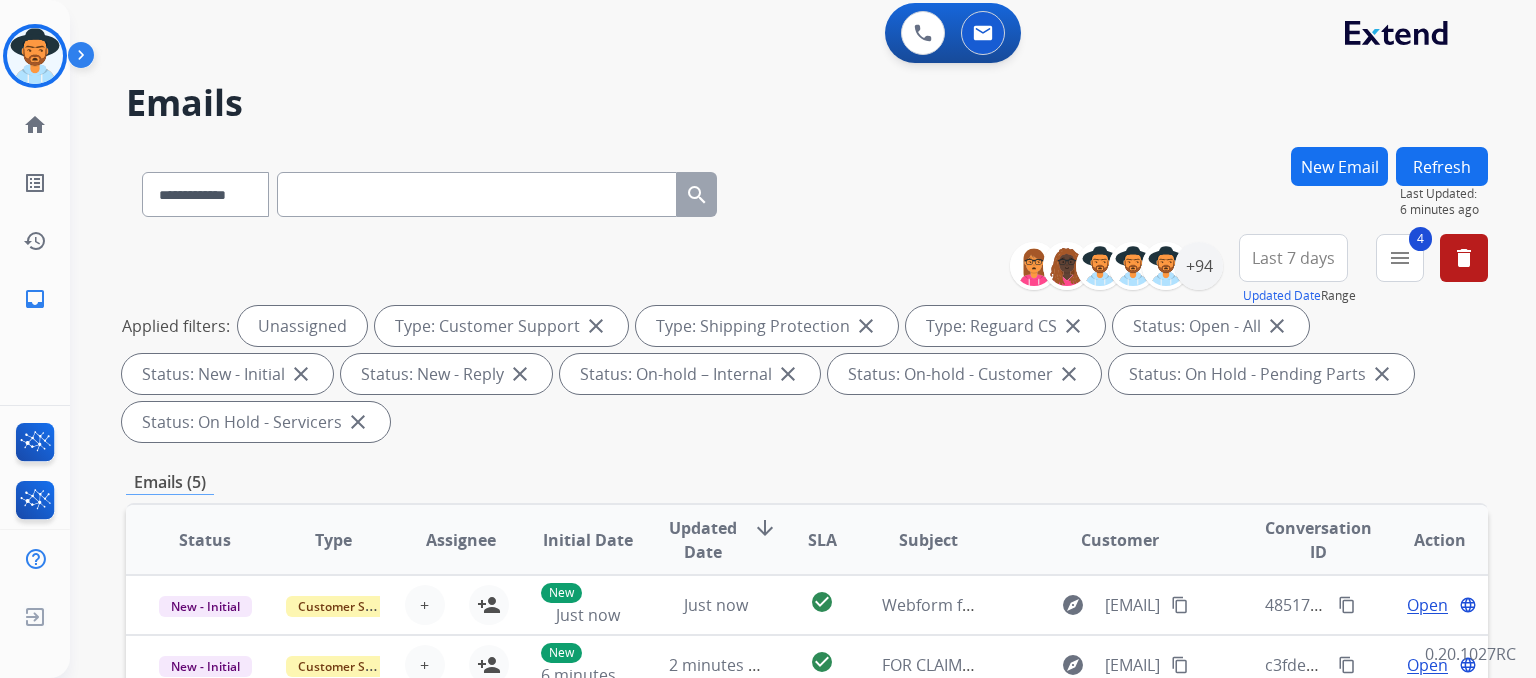 scroll, scrollTop: 0, scrollLeft: 0, axis: both 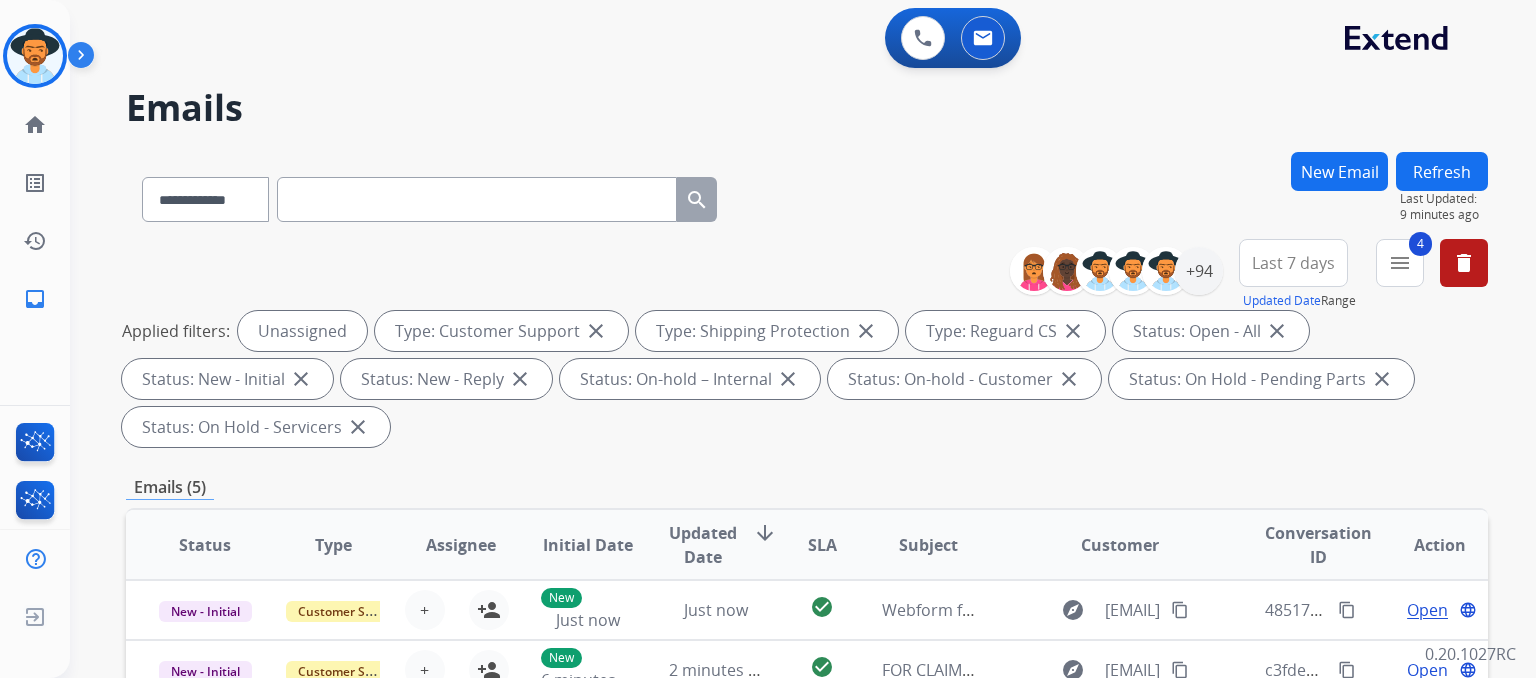 click on "Refresh" at bounding box center (1442, 171) 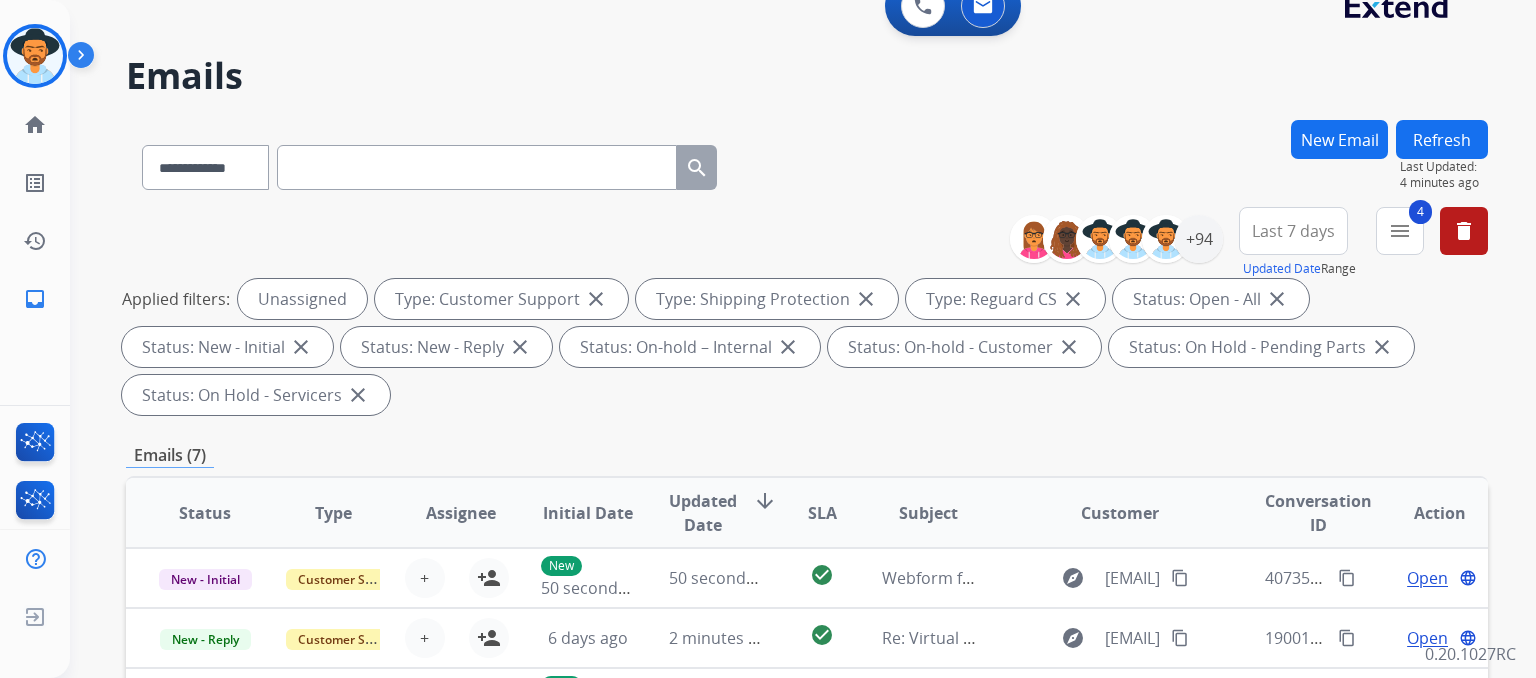 scroll, scrollTop: 0, scrollLeft: 0, axis: both 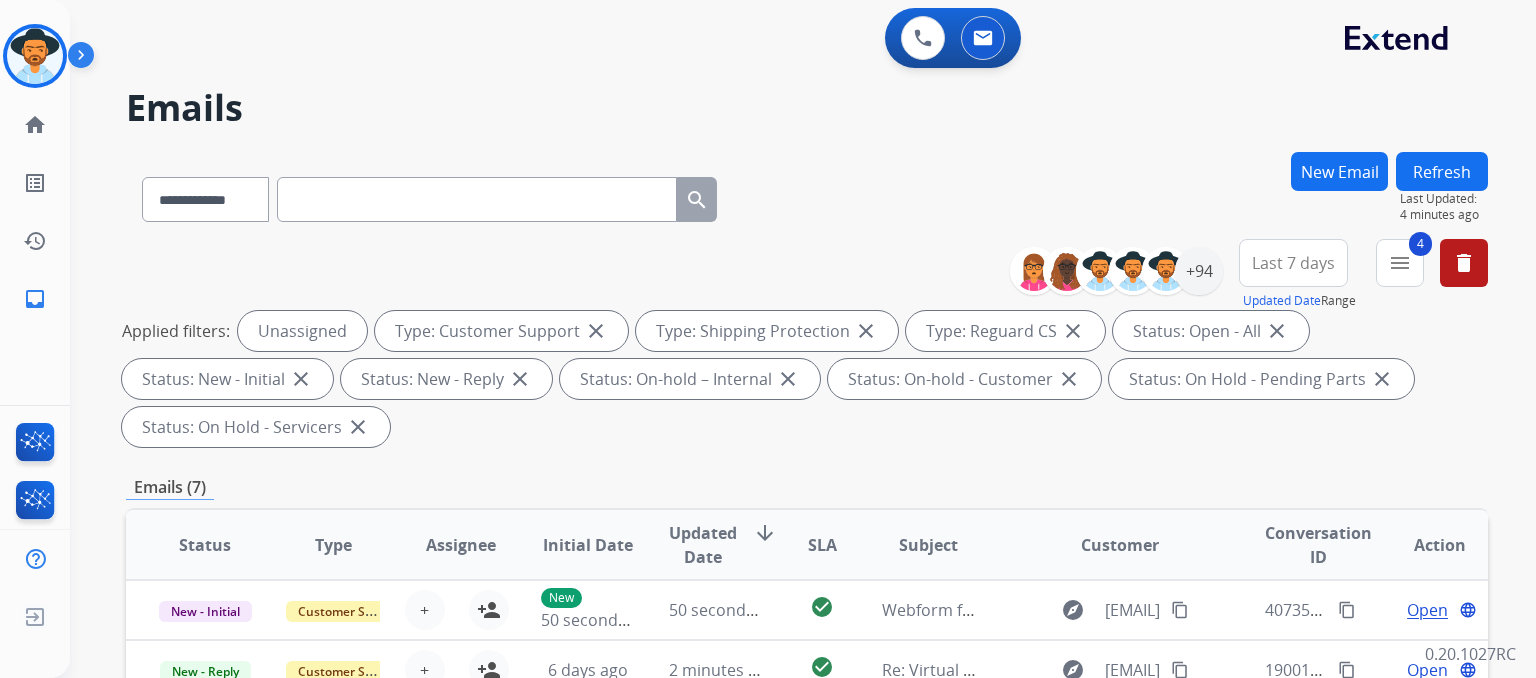 click on "Refresh" at bounding box center [1442, 171] 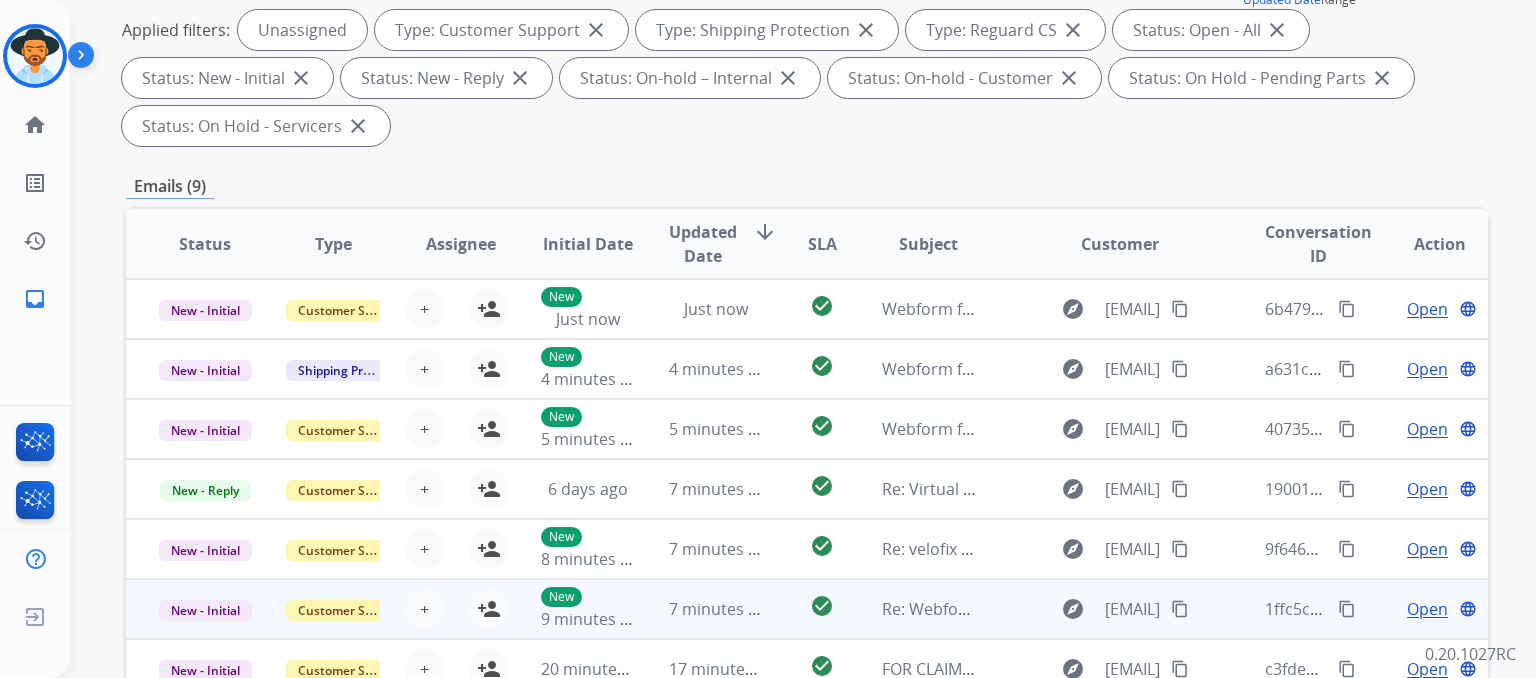 scroll, scrollTop: 300, scrollLeft: 0, axis: vertical 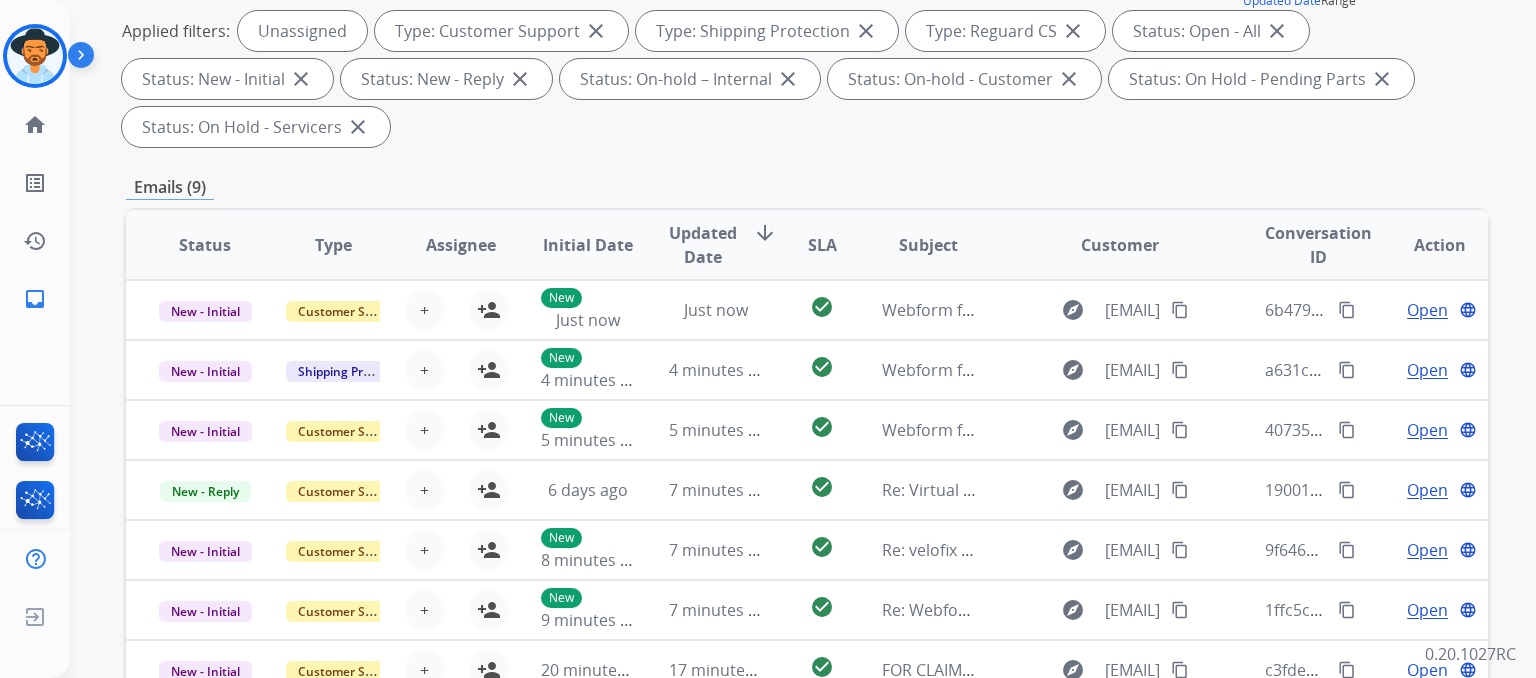 click on "**********" at bounding box center (807, 417) 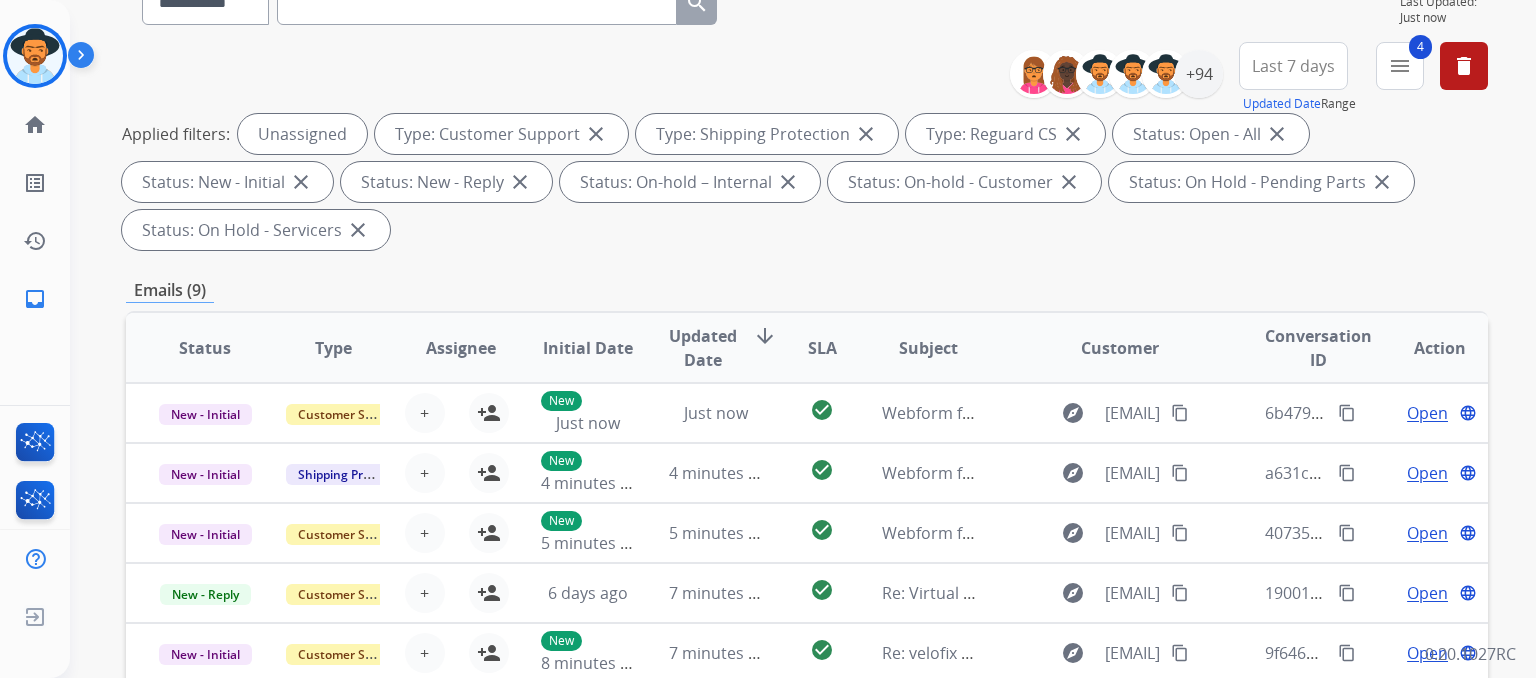 scroll, scrollTop: 0, scrollLeft: 0, axis: both 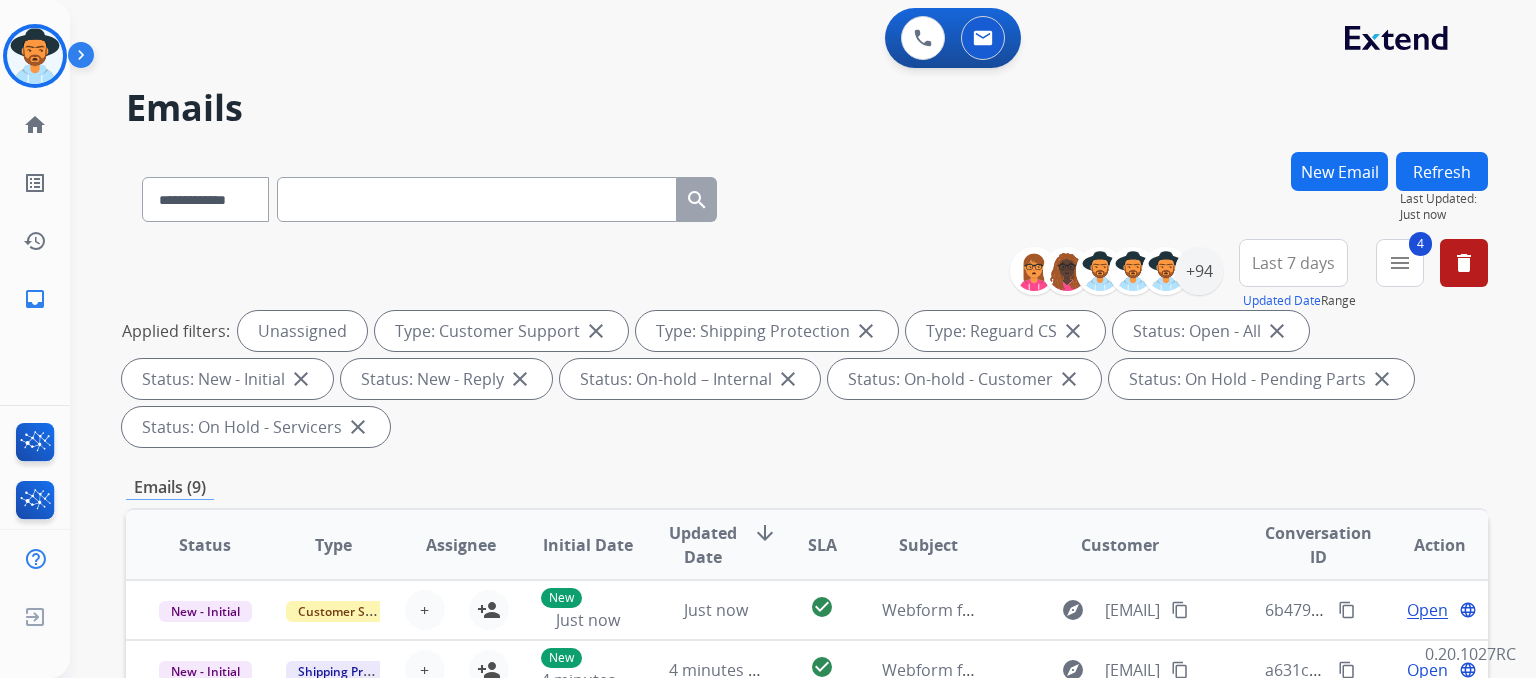 click on "Refresh" at bounding box center (1442, 171) 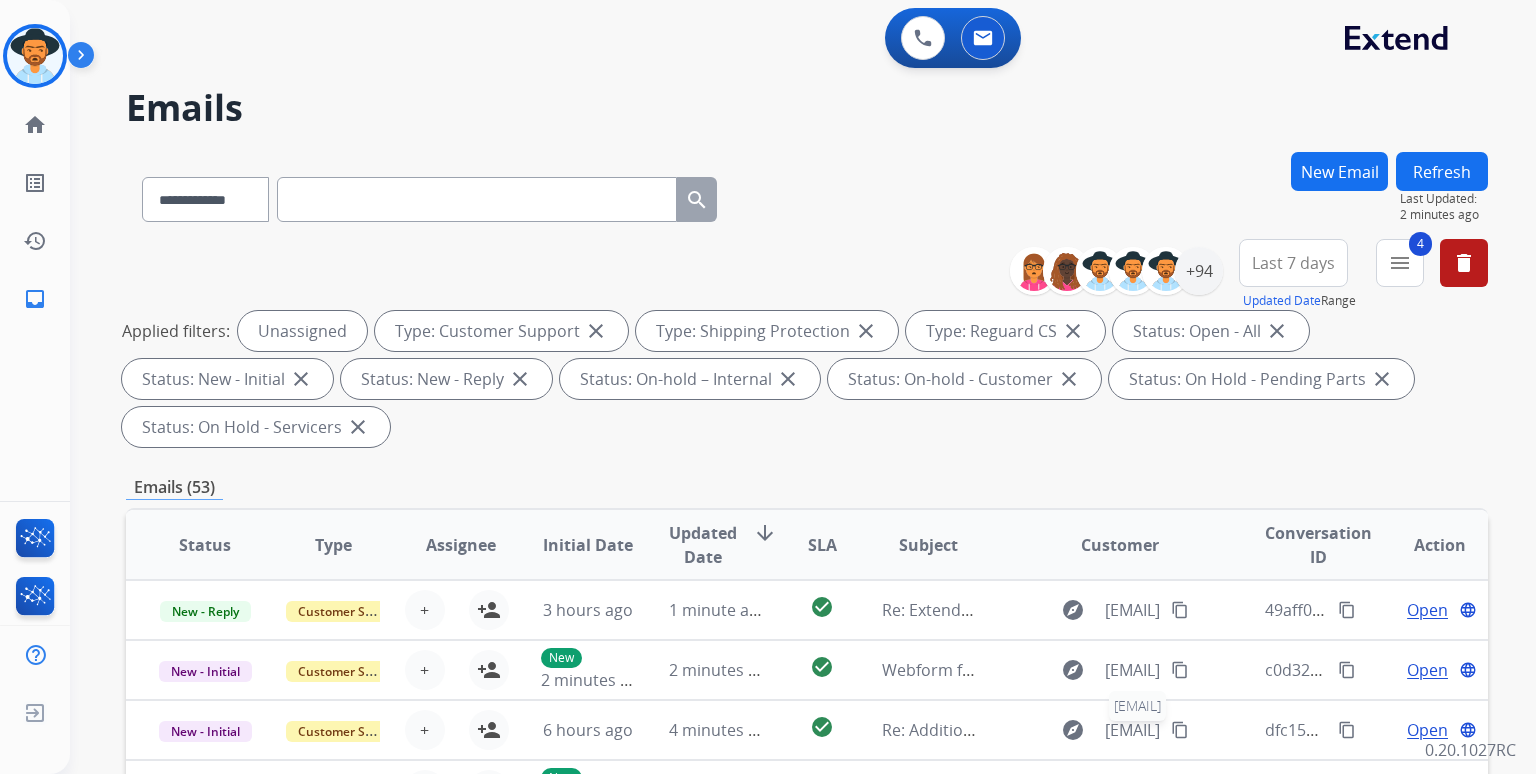 scroll, scrollTop: 0, scrollLeft: 0, axis: both 